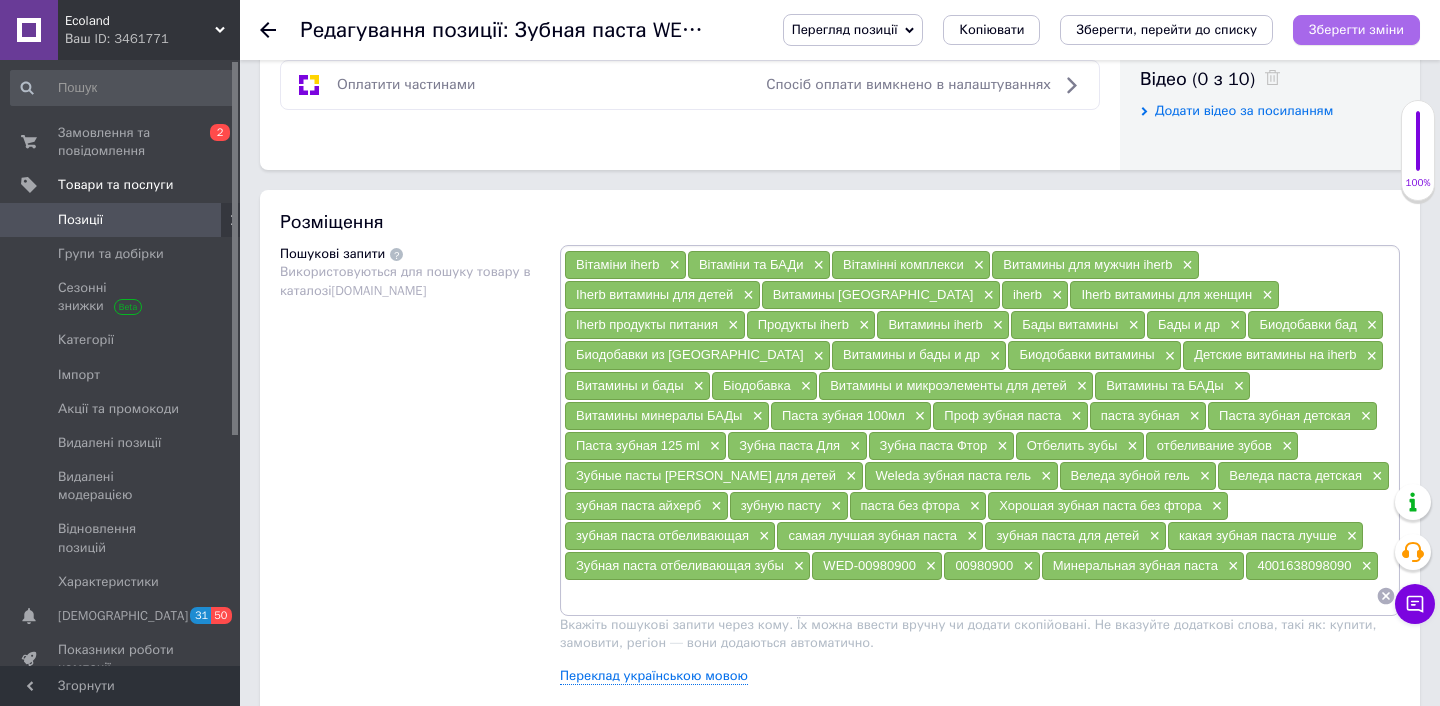 scroll, scrollTop: 1026, scrollLeft: 0, axis: vertical 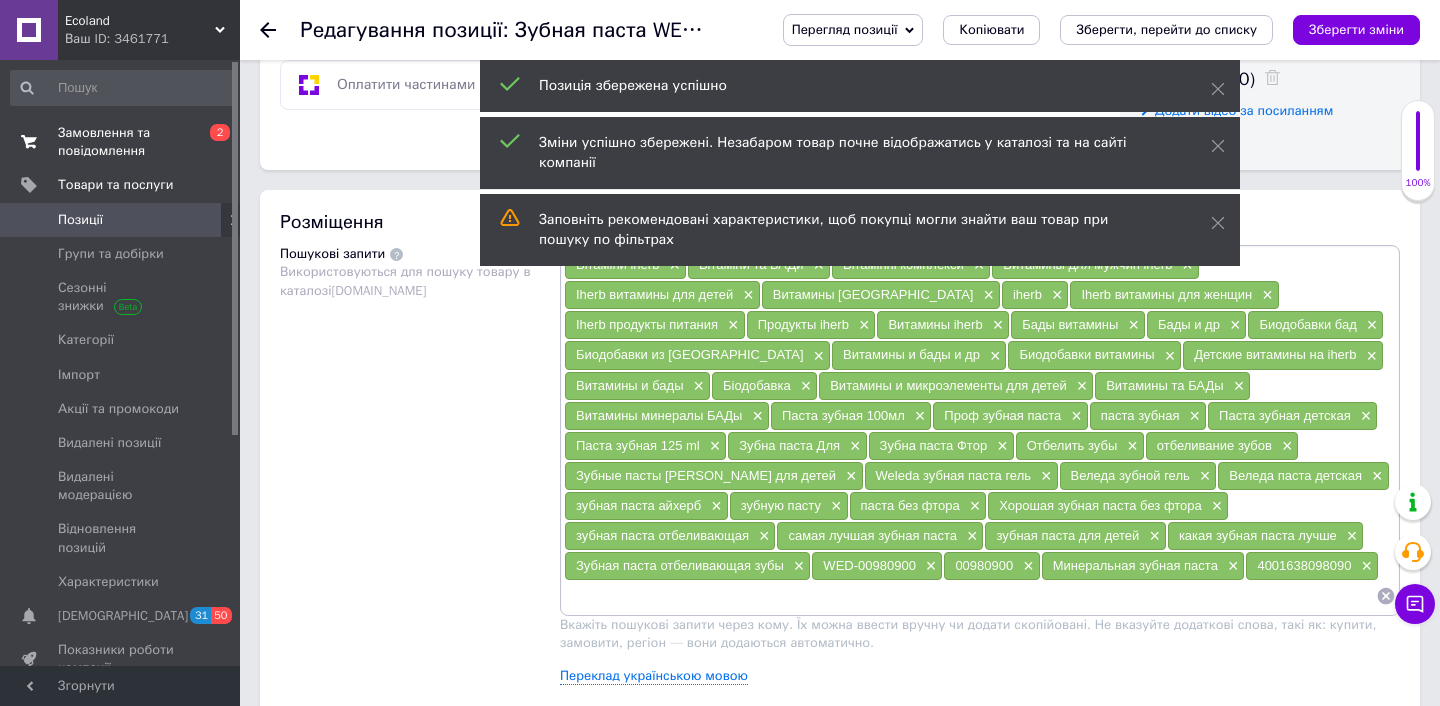 click on "Замовлення та повідомлення" at bounding box center (121, 142) 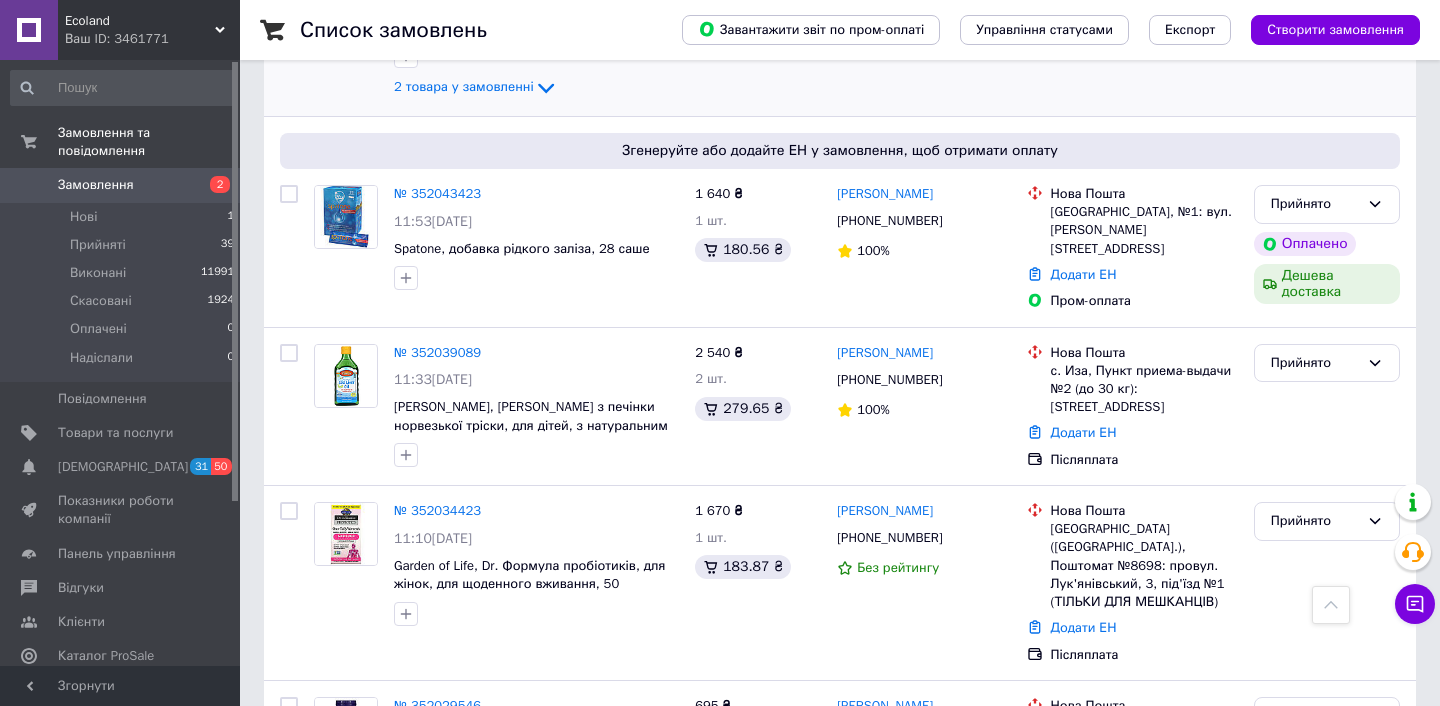 scroll, scrollTop: 516, scrollLeft: 0, axis: vertical 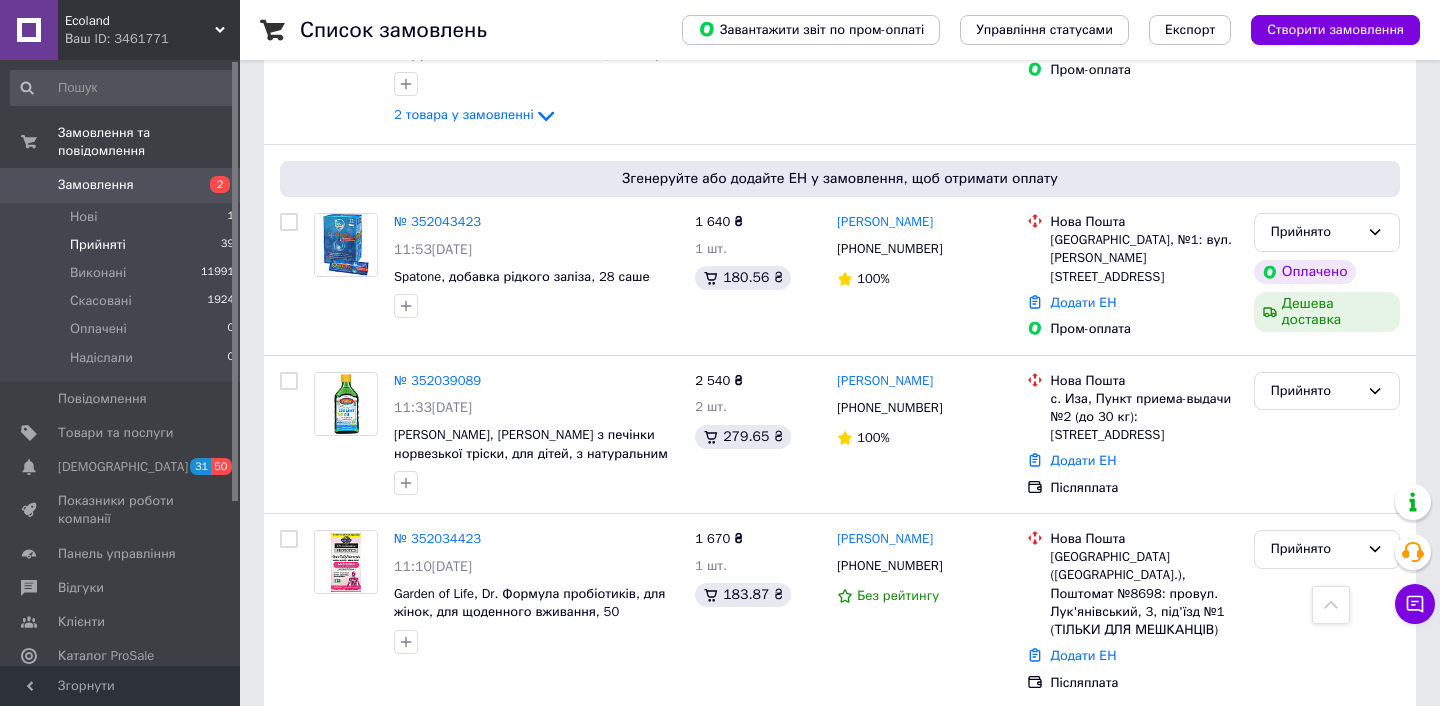 click on "Прийняті 39" at bounding box center [123, 245] 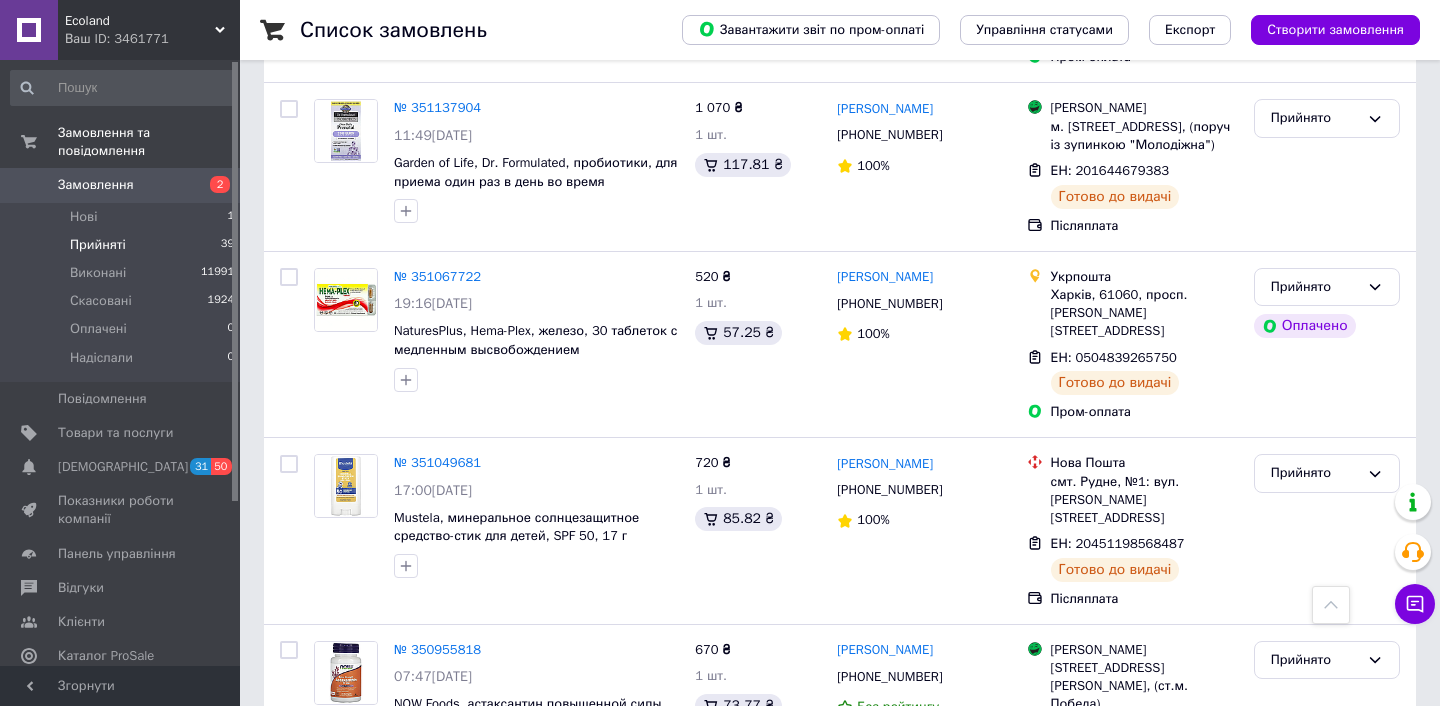 scroll, scrollTop: 6996, scrollLeft: 0, axis: vertical 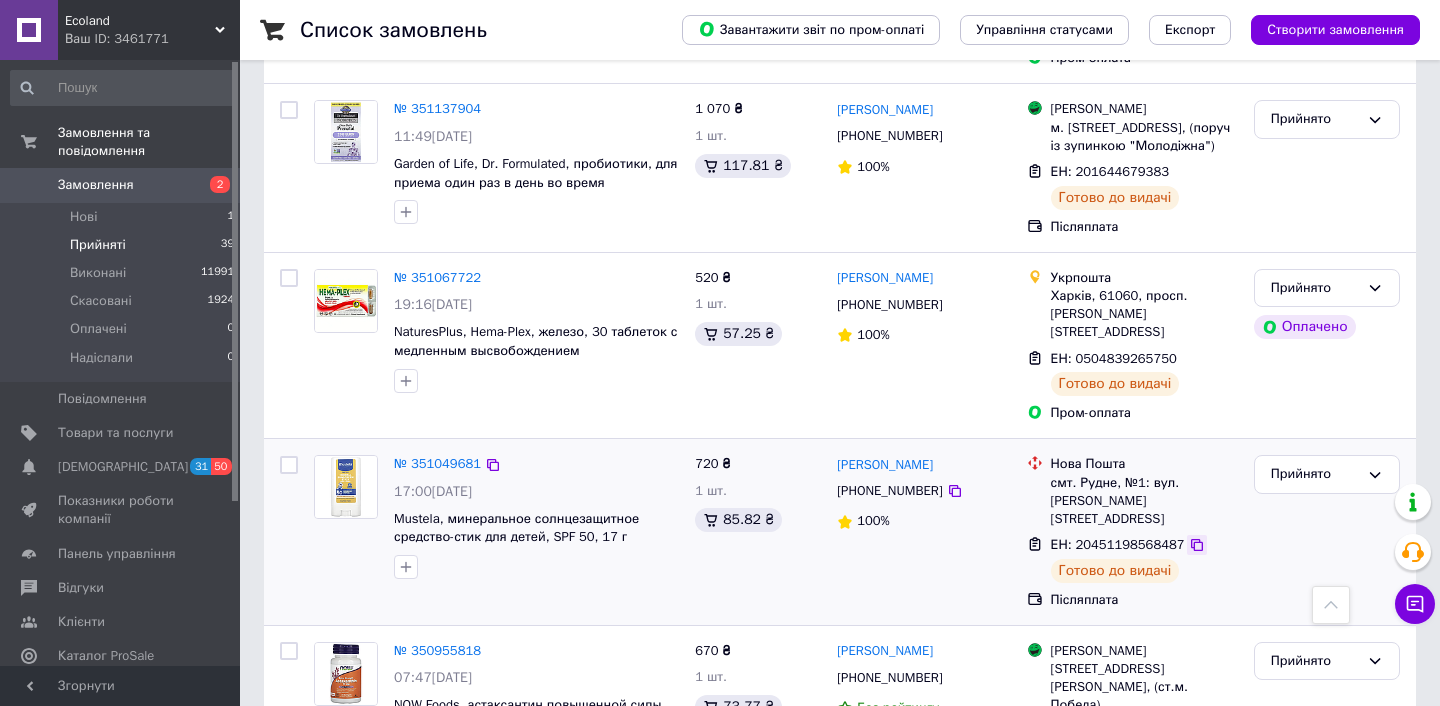 click 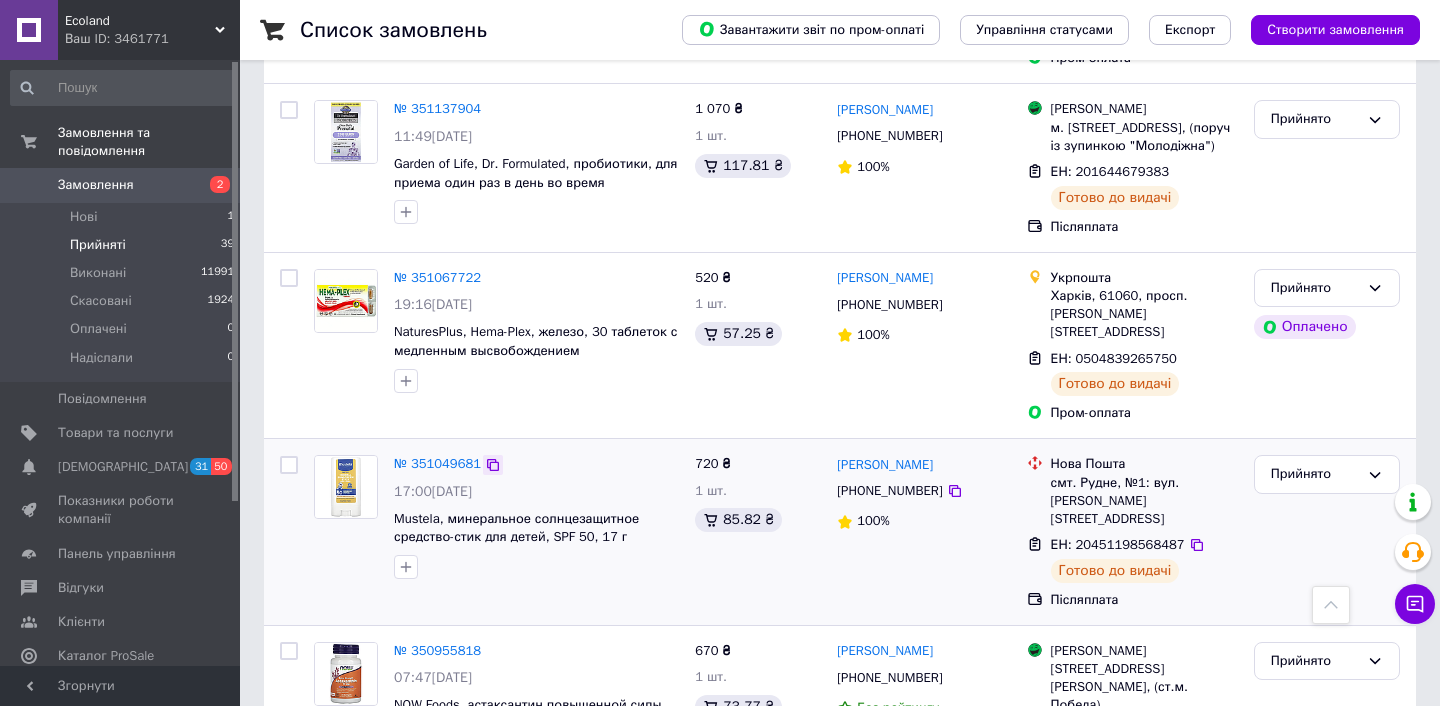 click at bounding box center [493, 465] 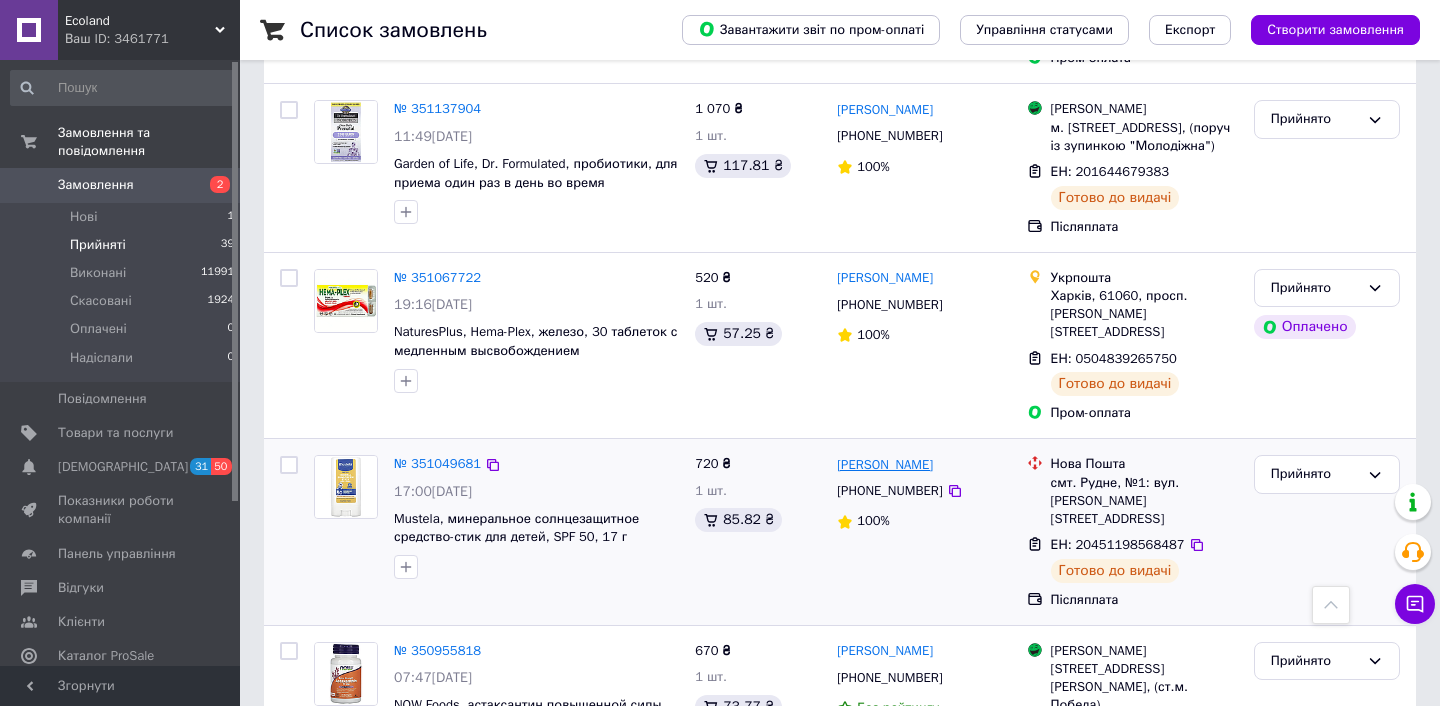 drag, startPoint x: 968, startPoint y: 311, endPoint x: 840, endPoint y: 317, distance: 128.14055 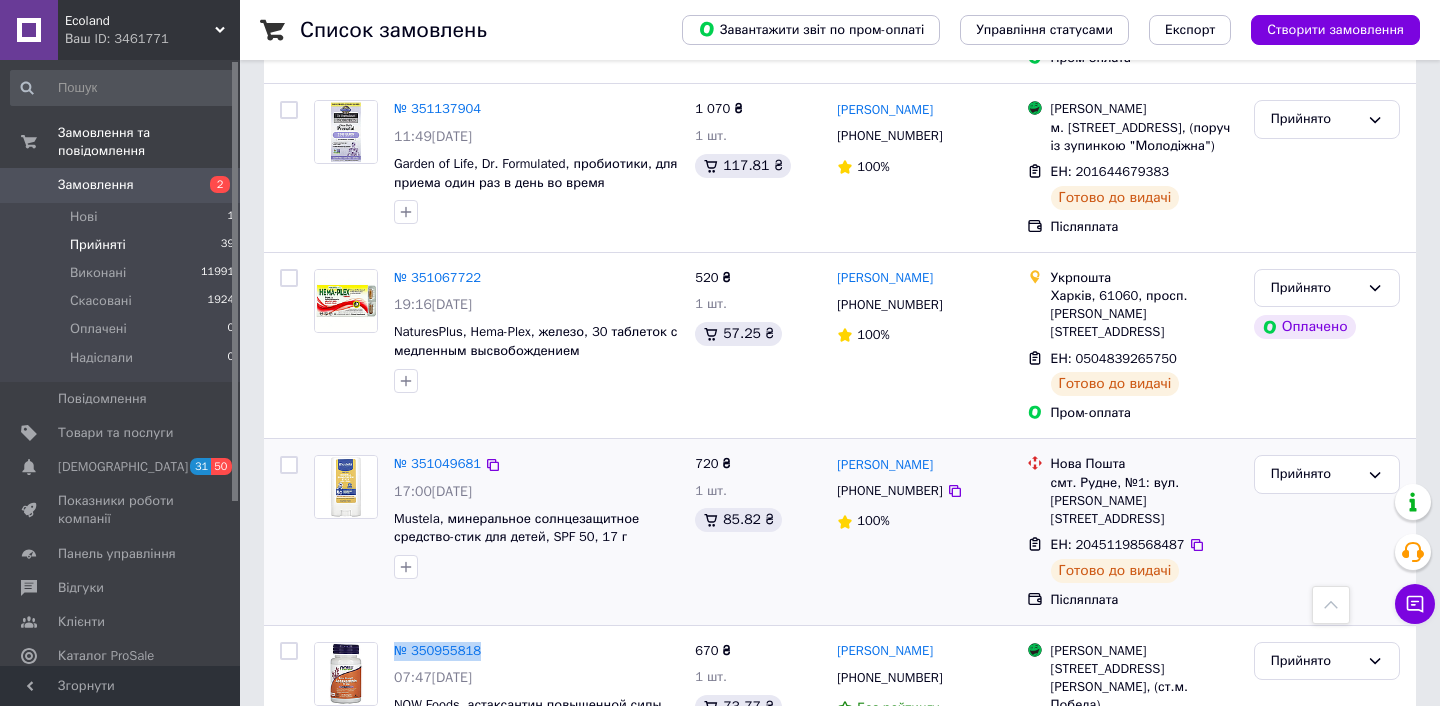 click on "№ 351049681 17:00[DATE] Mustela, минеральное солнцезащитное средство-стик для детей, SPF 50, 17 г" at bounding box center (496, 532) 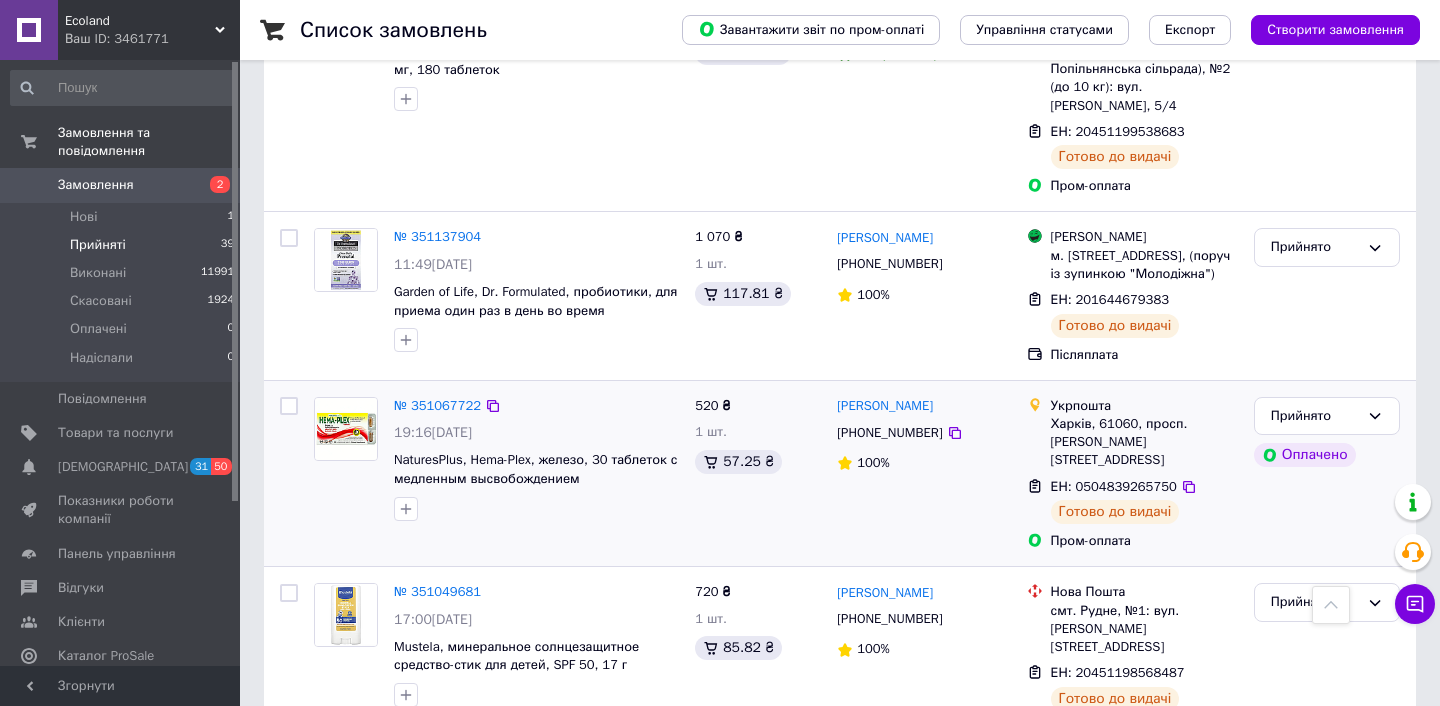 scroll, scrollTop: 6864, scrollLeft: 0, axis: vertical 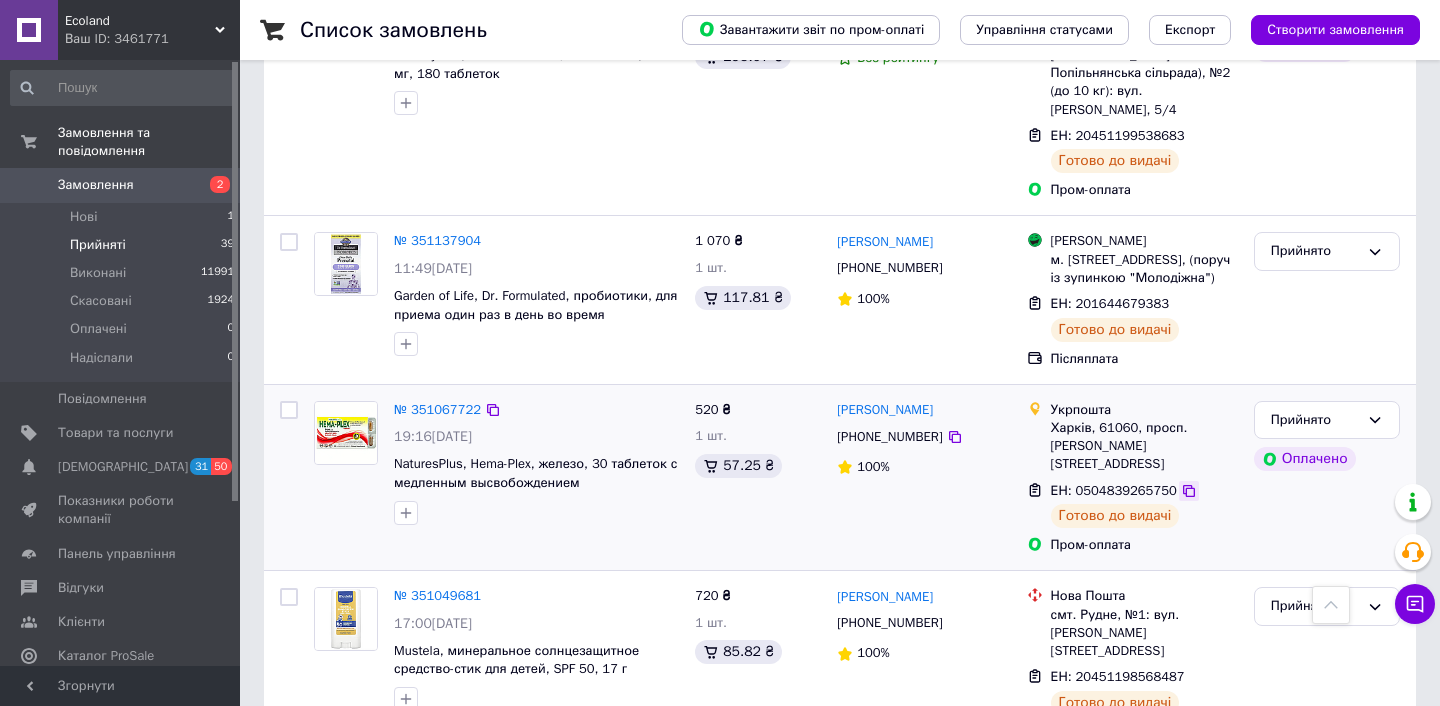 click 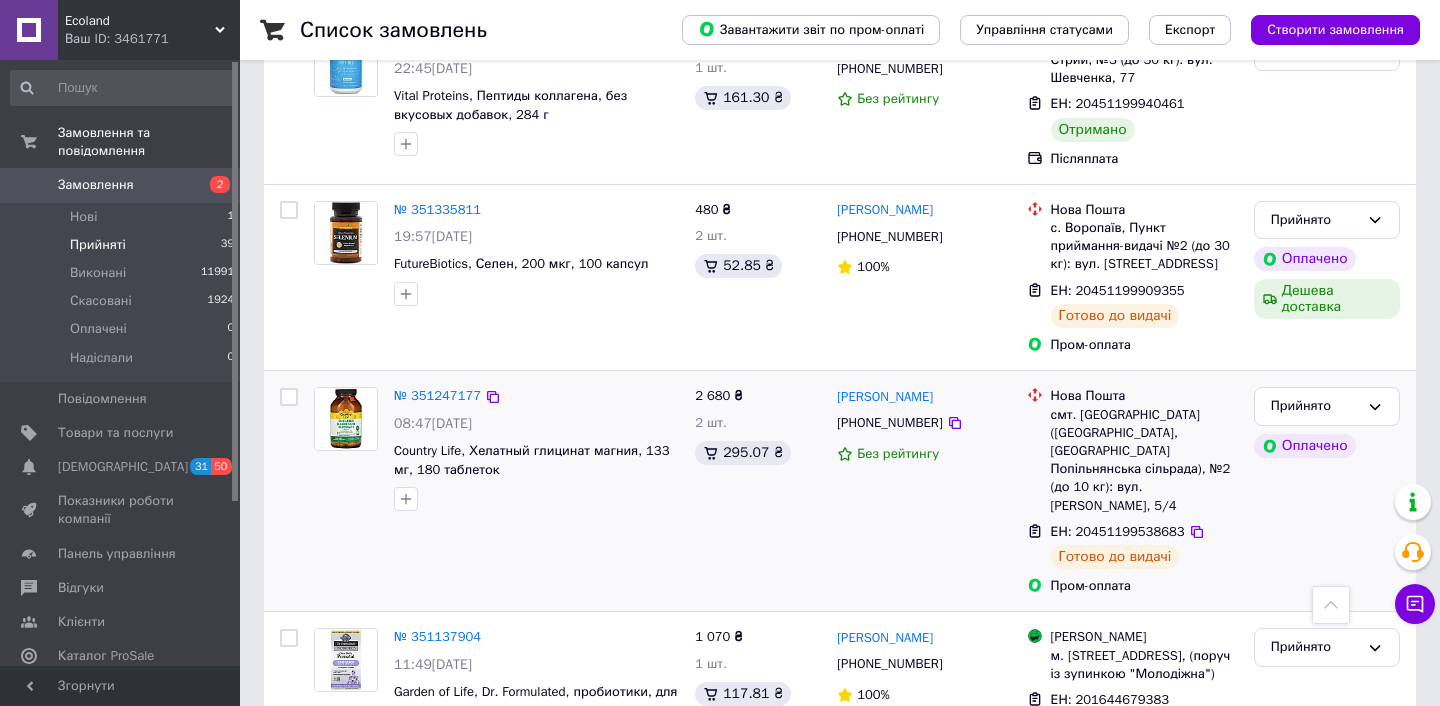 scroll, scrollTop: 6425, scrollLeft: 0, axis: vertical 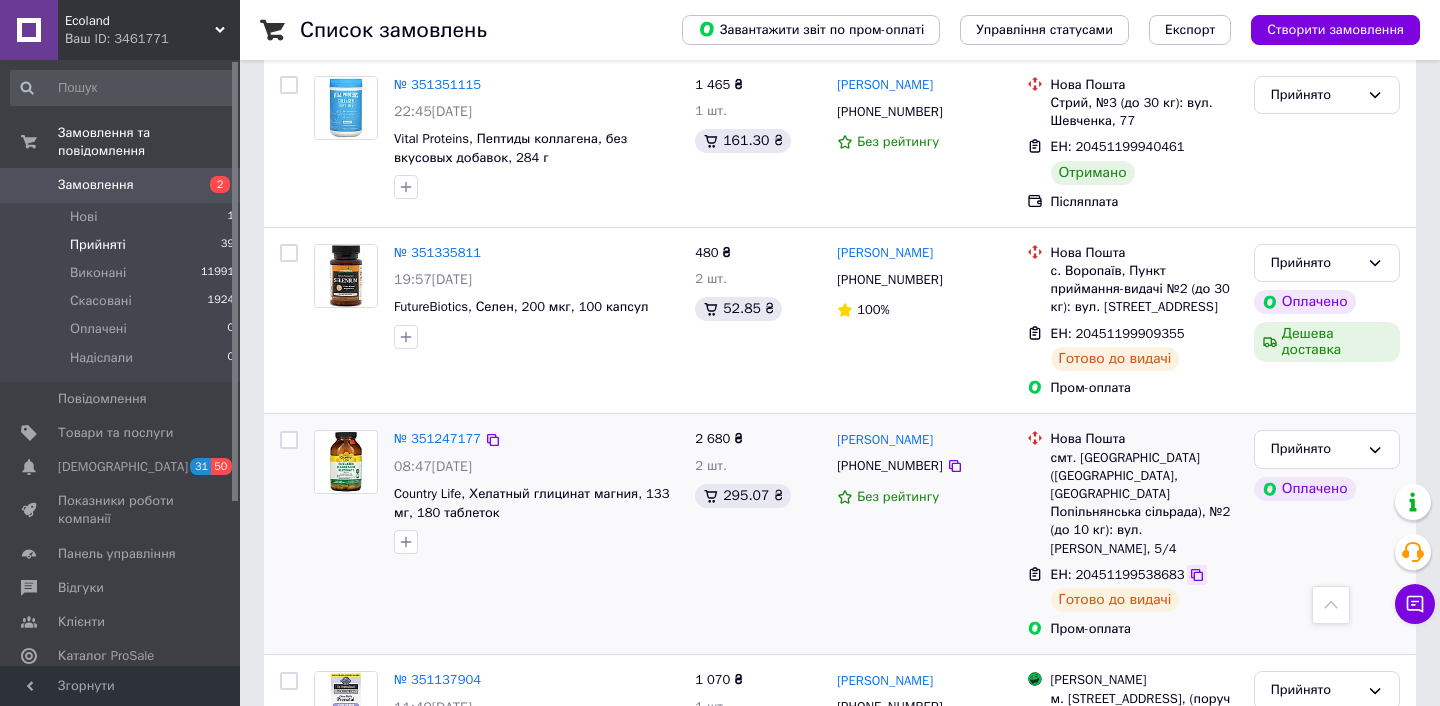 click 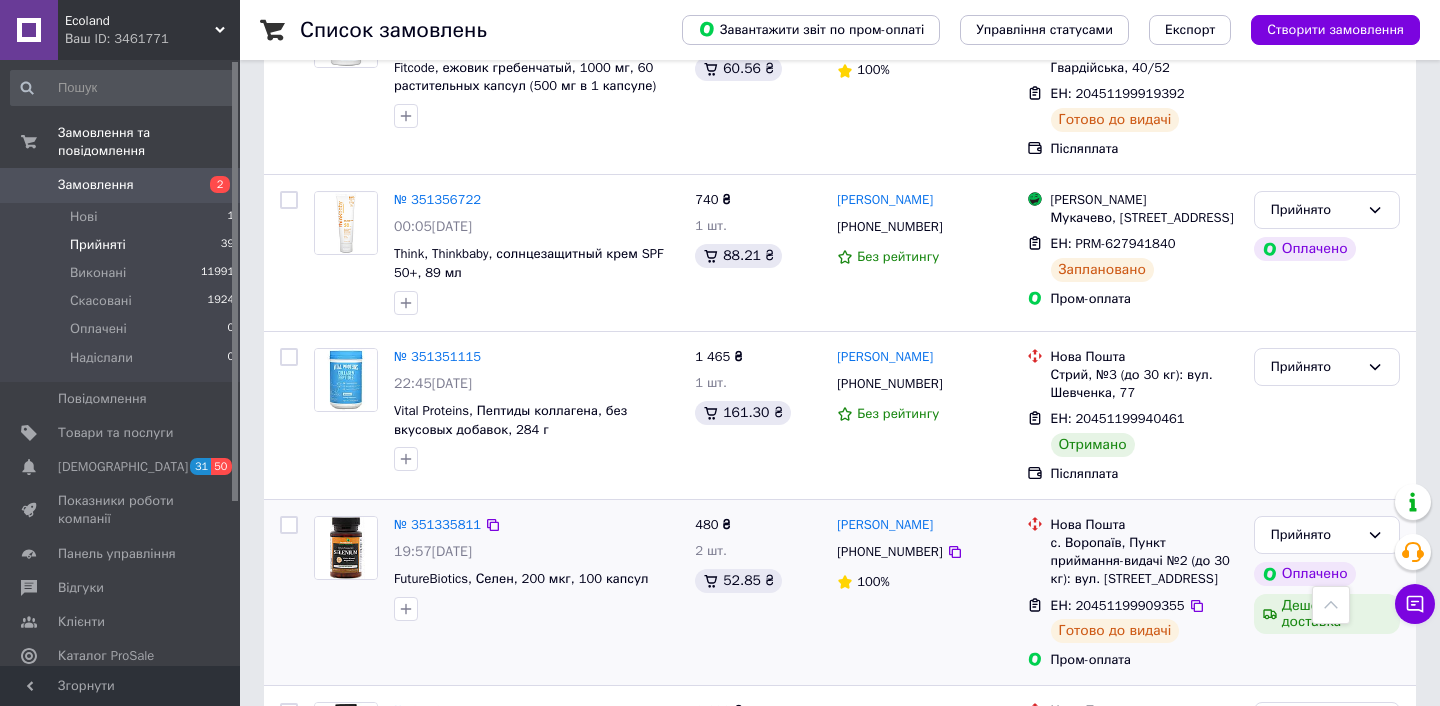 scroll, scrollTop: 6128, scrollLeft: 0, axis: vertical 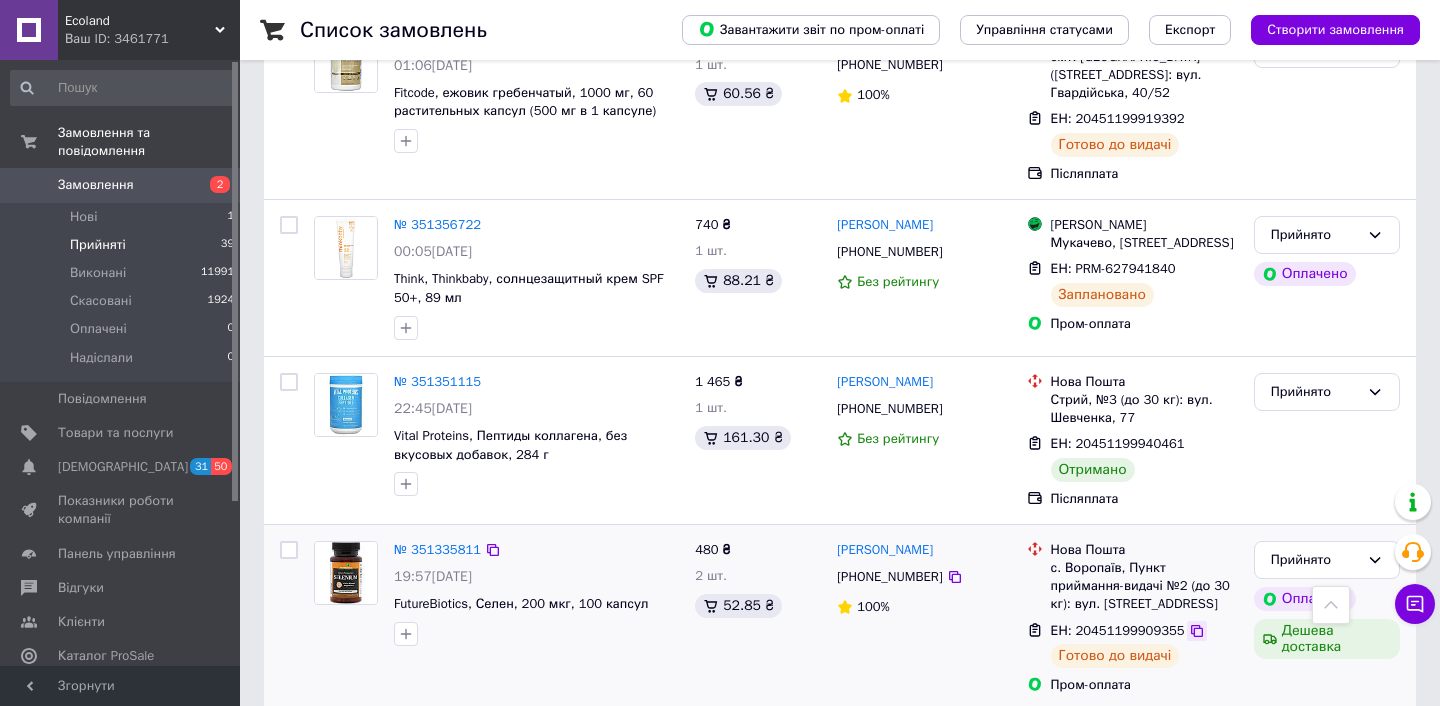click 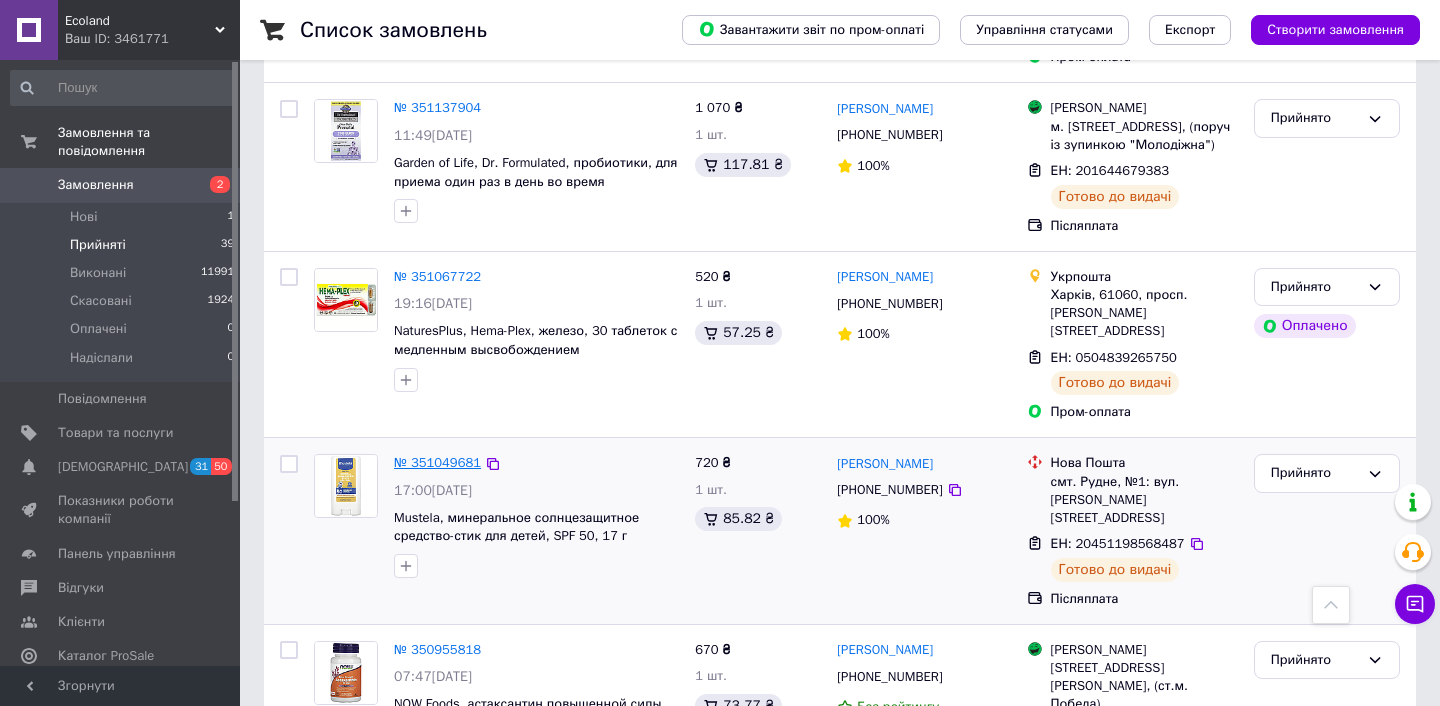 scroll, scrollTop: 6996, scrollLeft: 0, axis: vertical 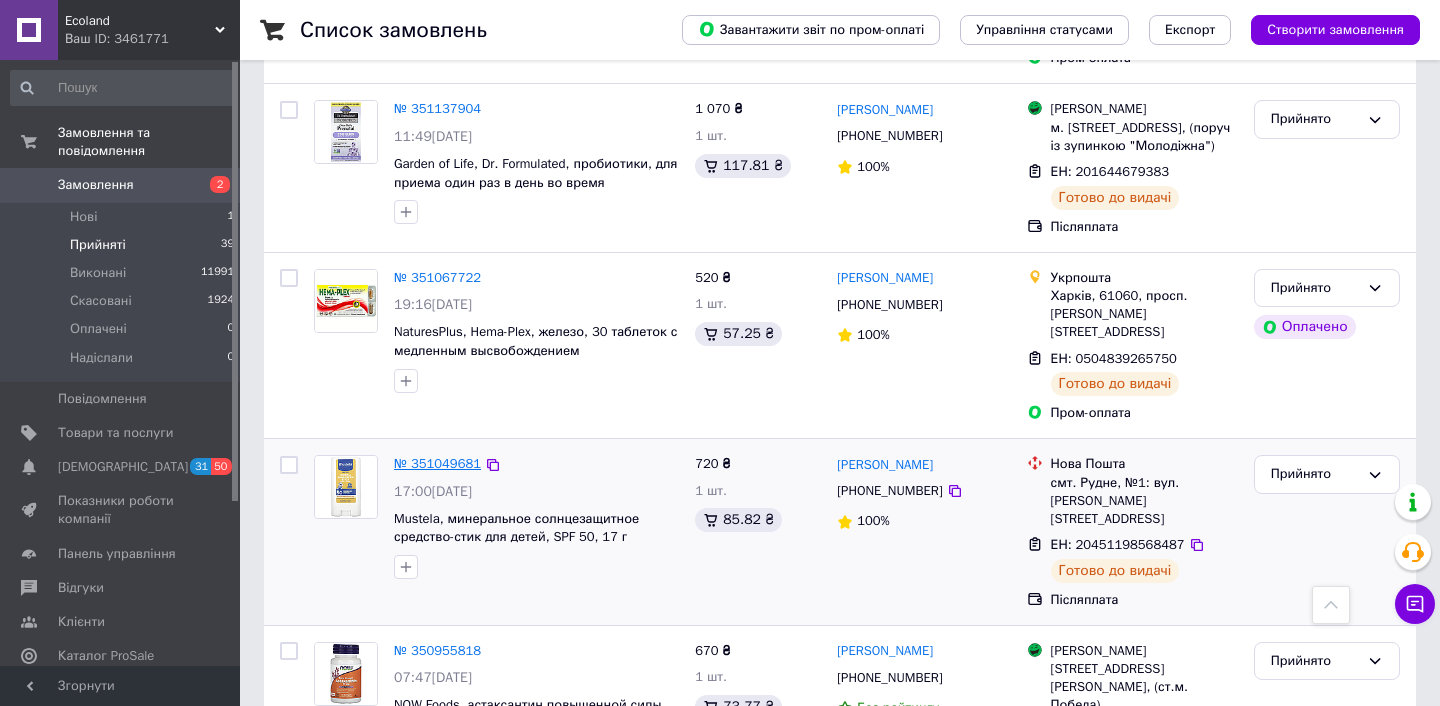 click on "№ 351049681" at bounding box center (437, 463) 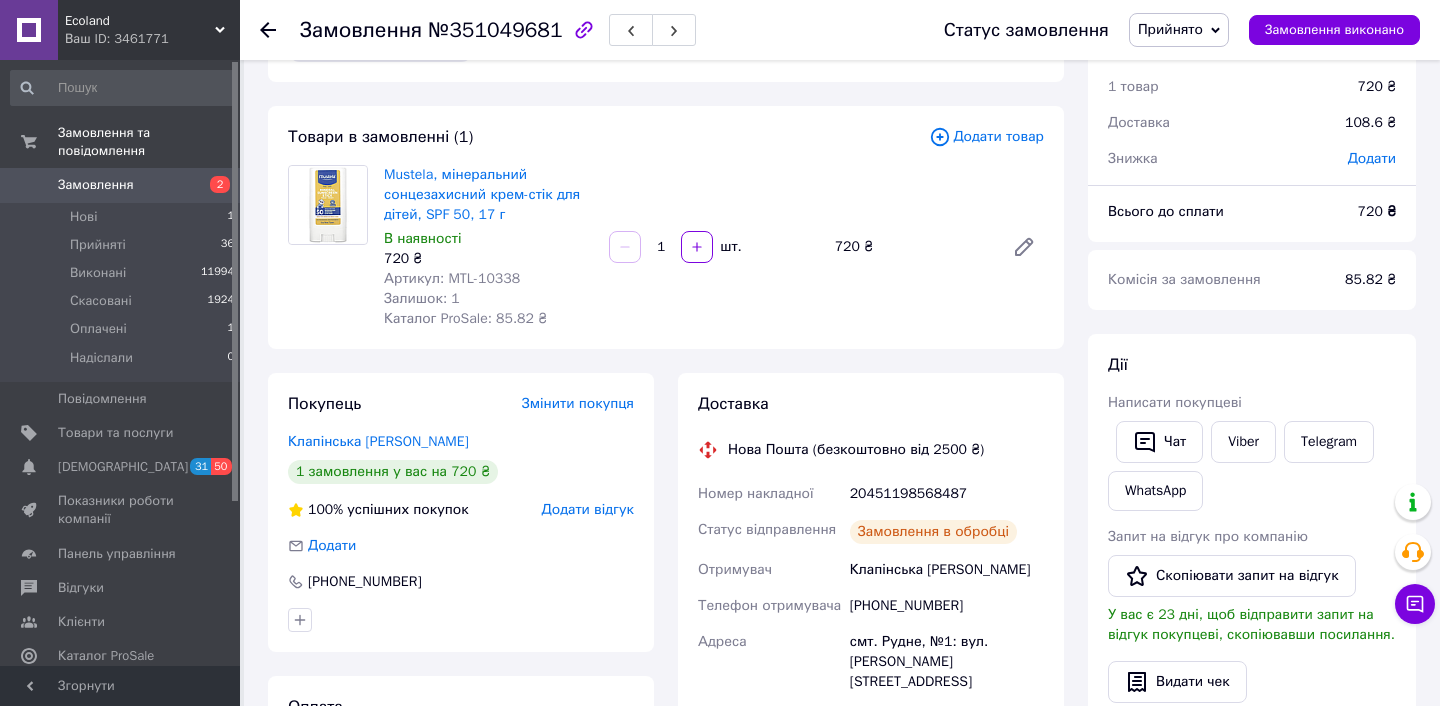 scroll, scrollTop: 100, scrollLeft: 0, axis: vertical 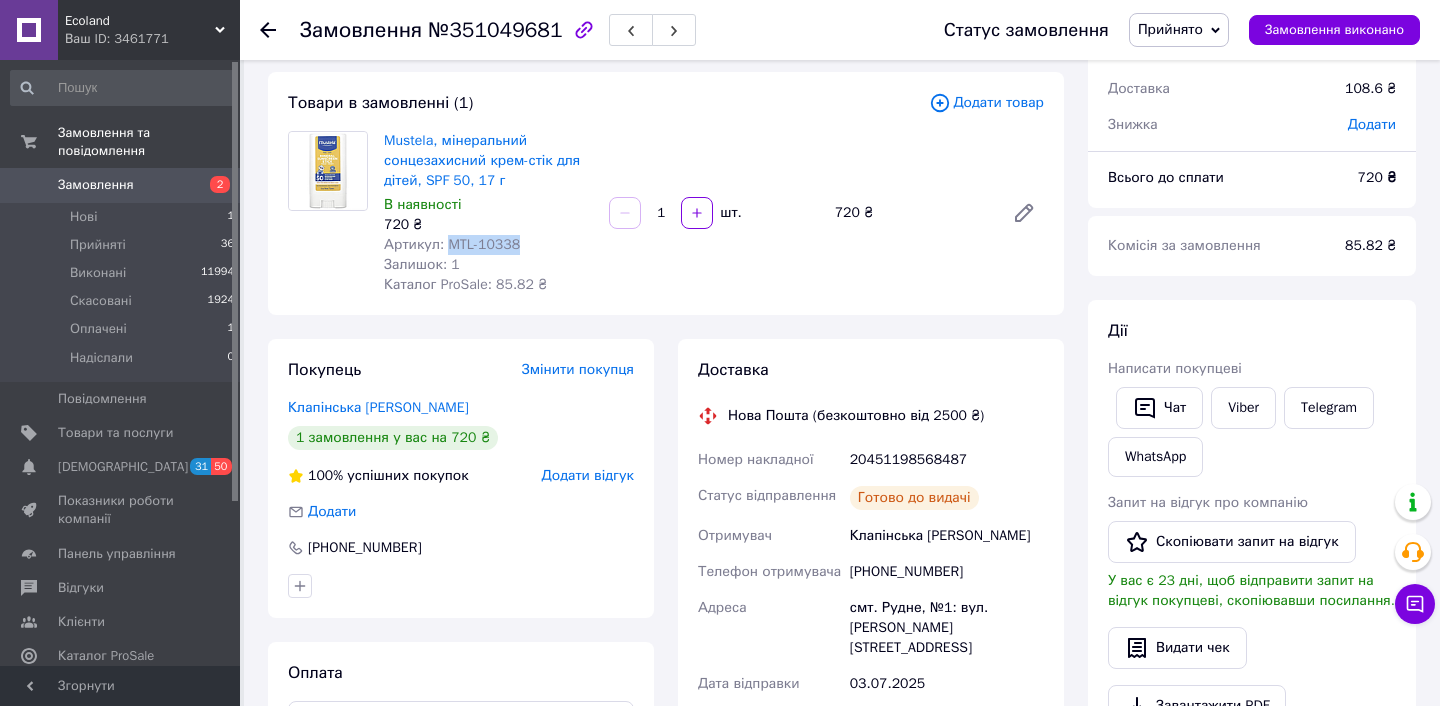 drag, startPoint x: 546, startPoint y: 243, endPoint x: 450, endPoint y: 242, distance: 96.00521 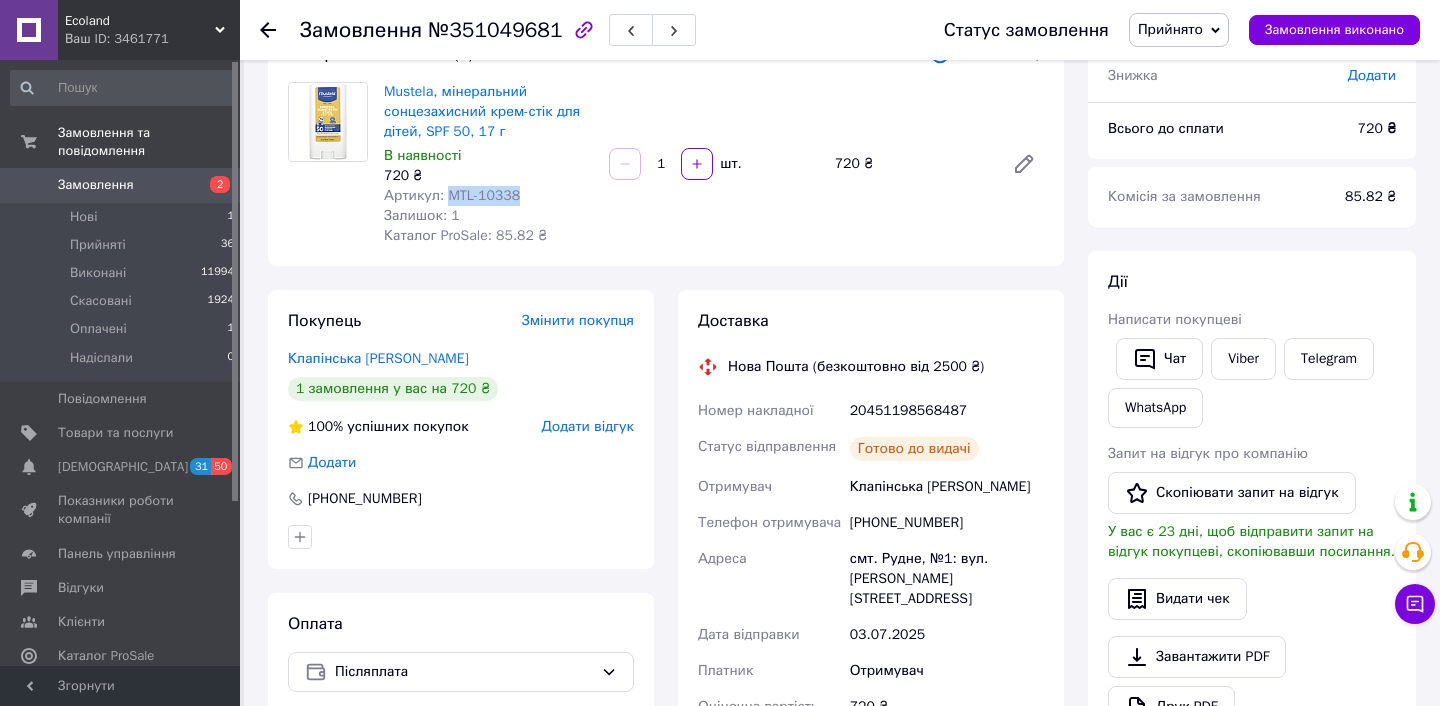 scroll, scrollTop: 152, scrollLeft: 0, axis: vertical 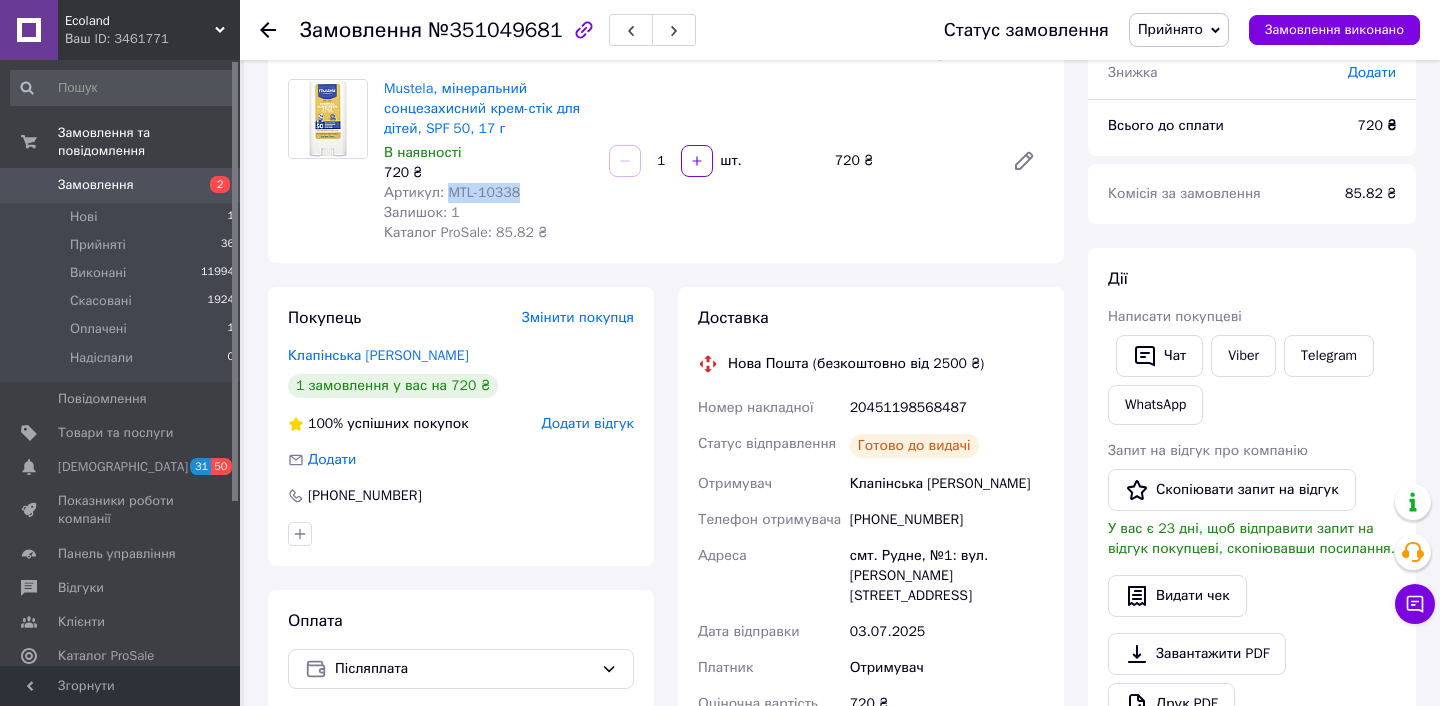 copy on "MTL-10338" 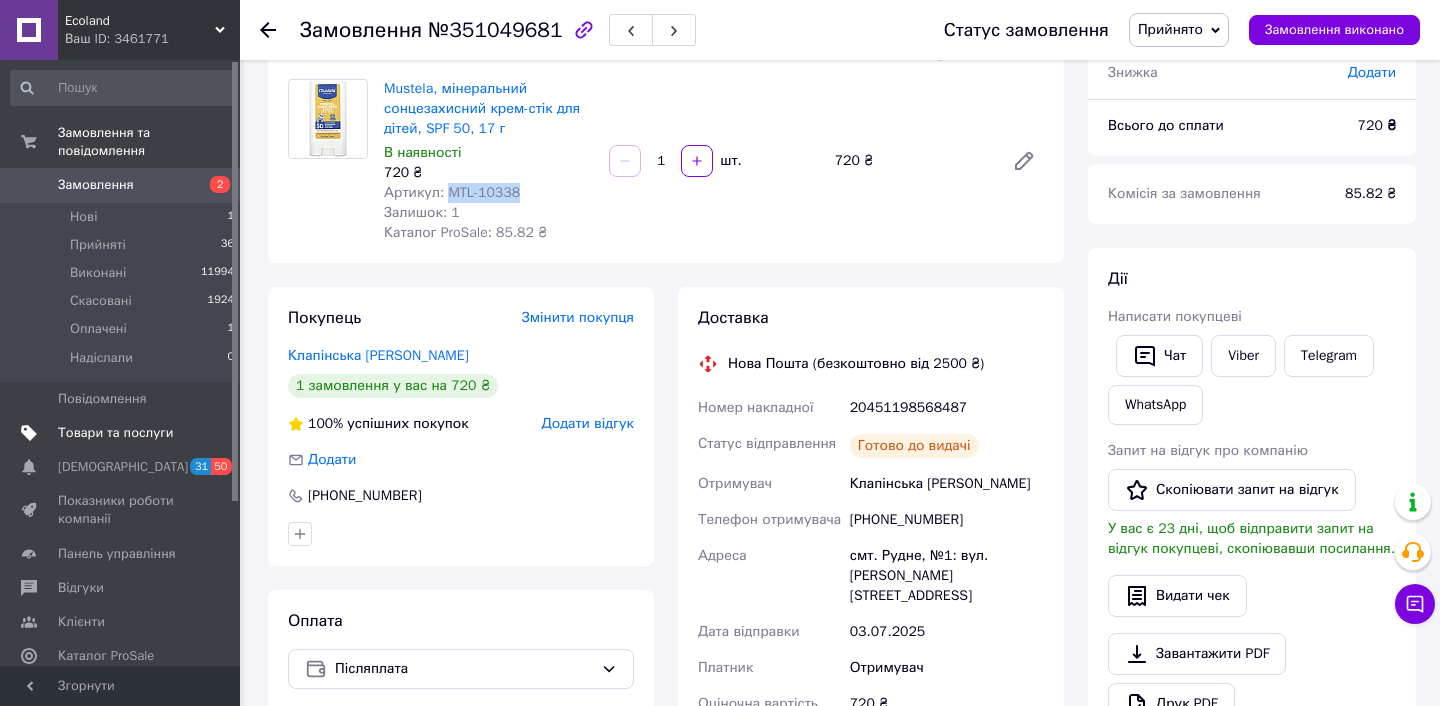 click at bounding box center (212, 433) 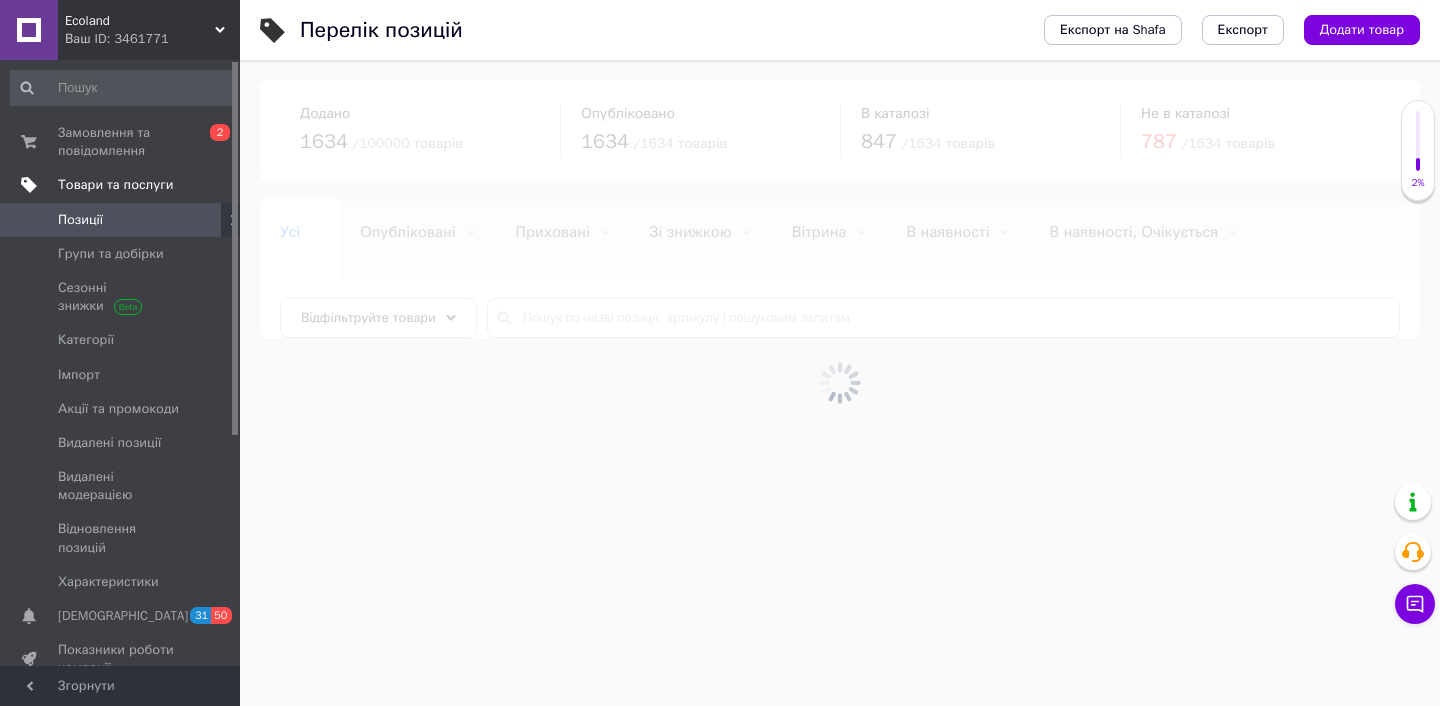 click at bounding box center [840, 383] 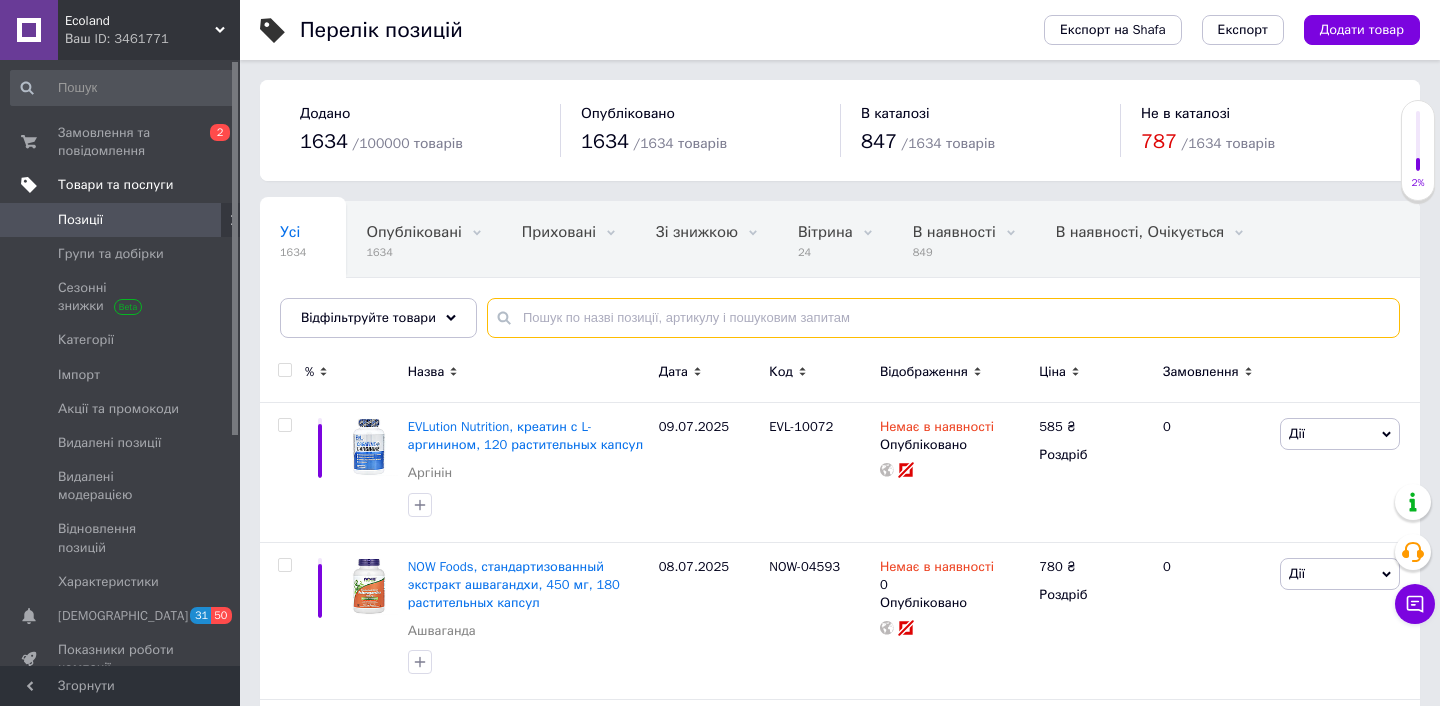 click at bounding box center [943, 318] 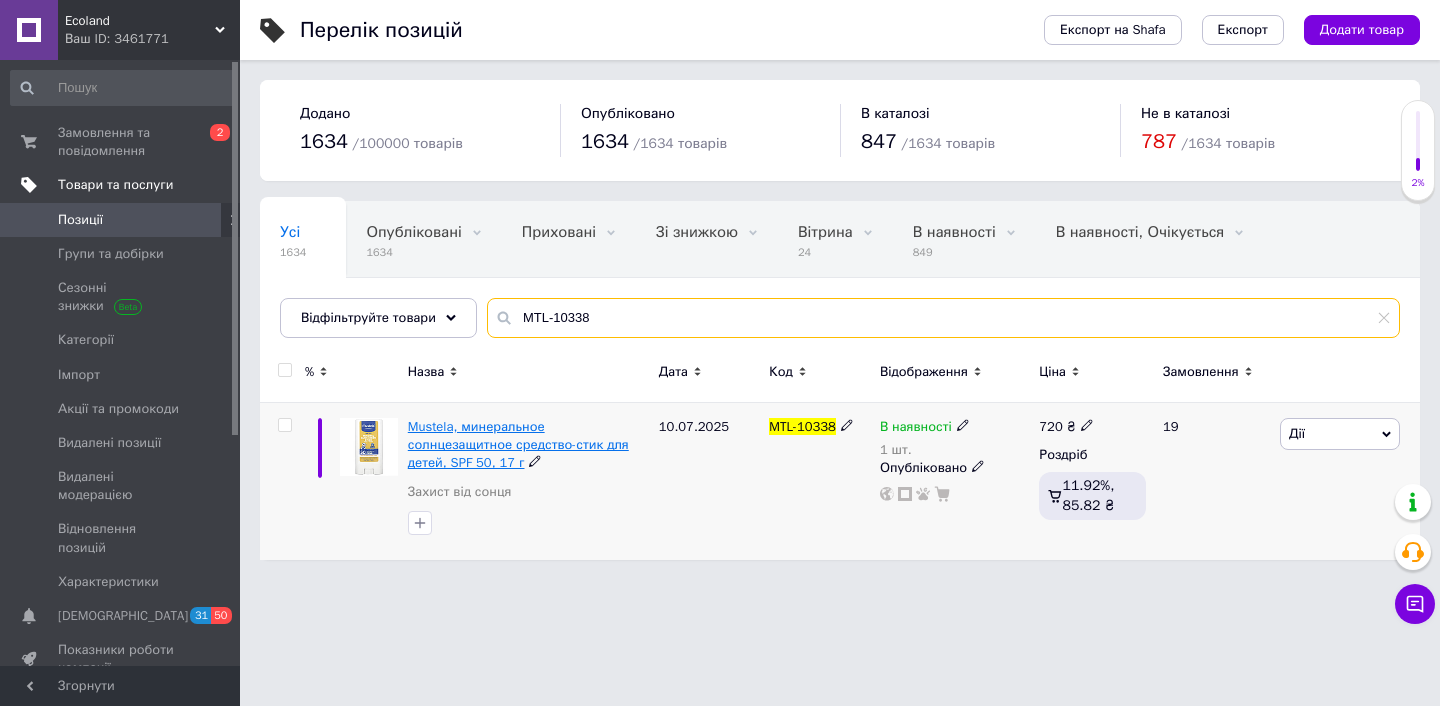 type on "MTL-10338" 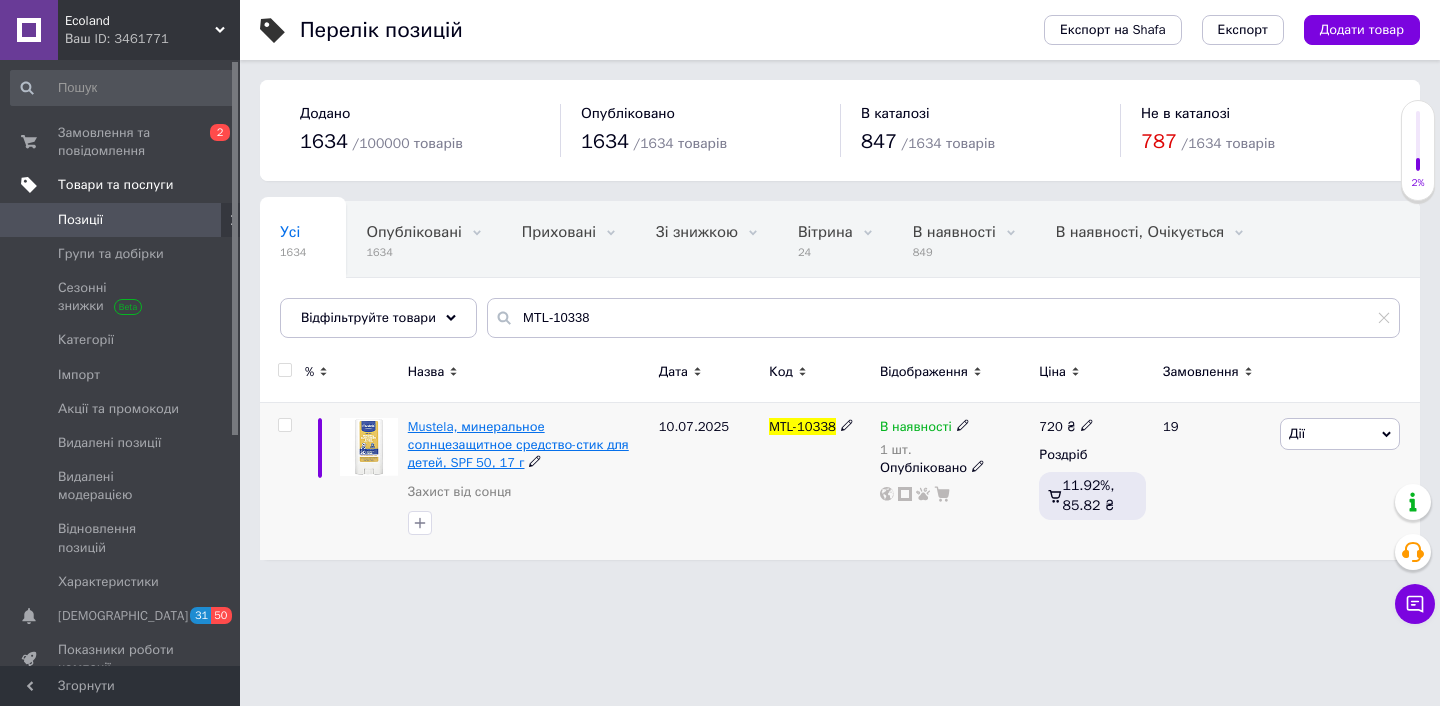 click on "Mustela, минеральное солнцезащитное средство-стик для детей, SPF 50, 17 г" at bounding box center [518, 444] 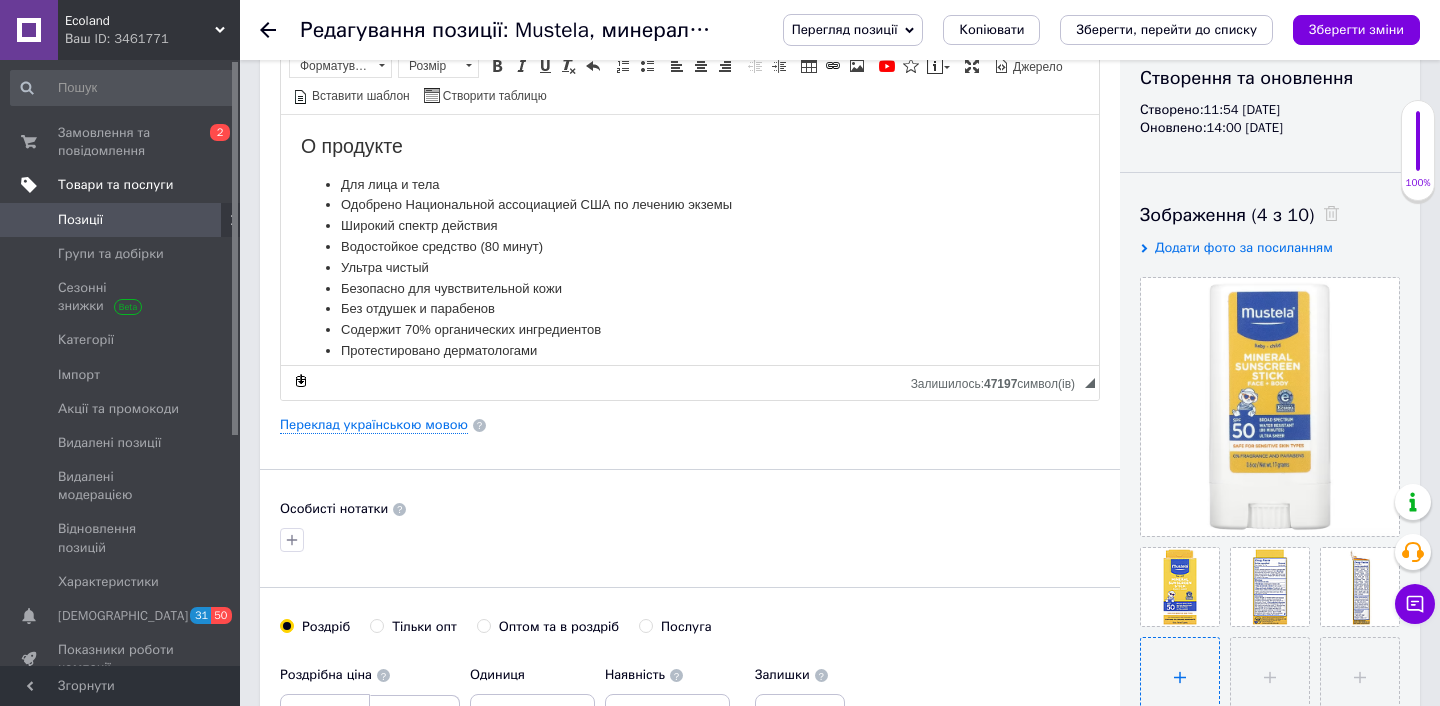 scroll, scrollTop: 273, scrollLeft: 0, axis: vertical 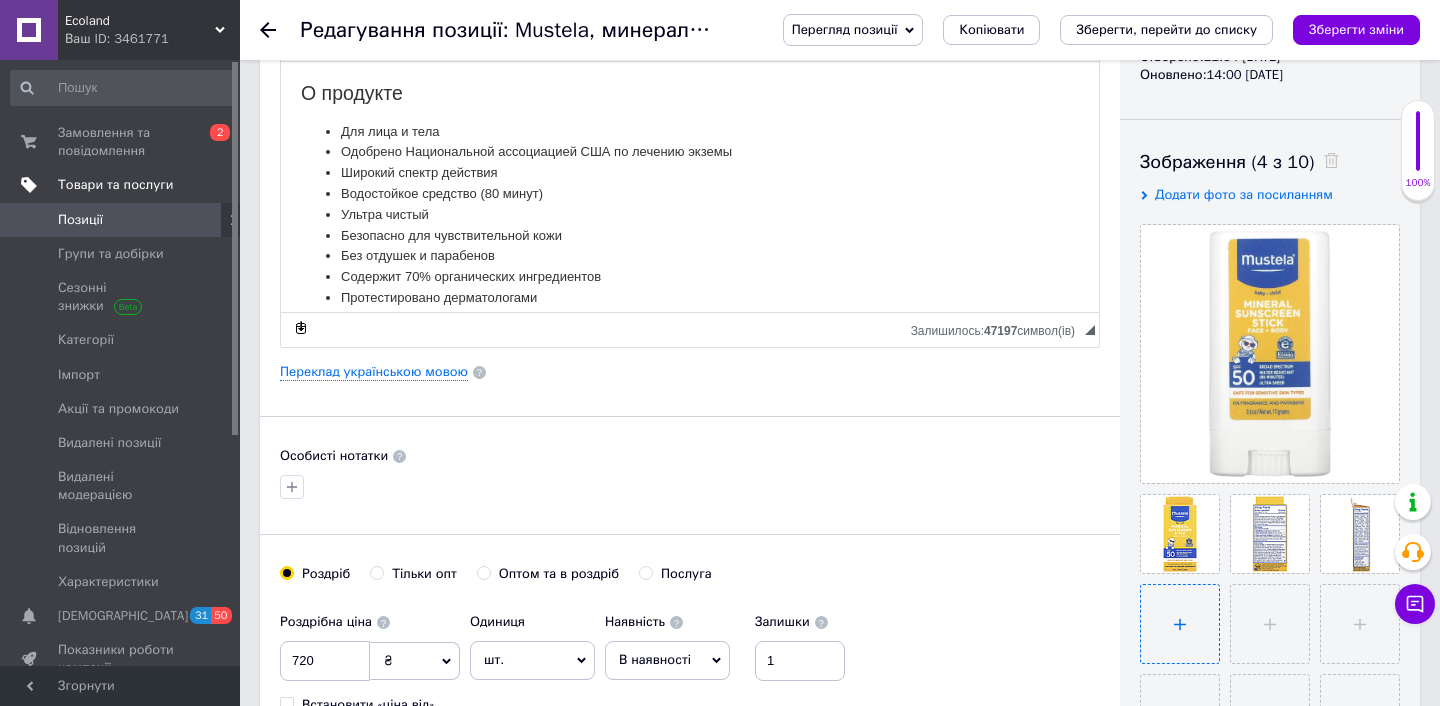 click at bounding box center (1180, 624) 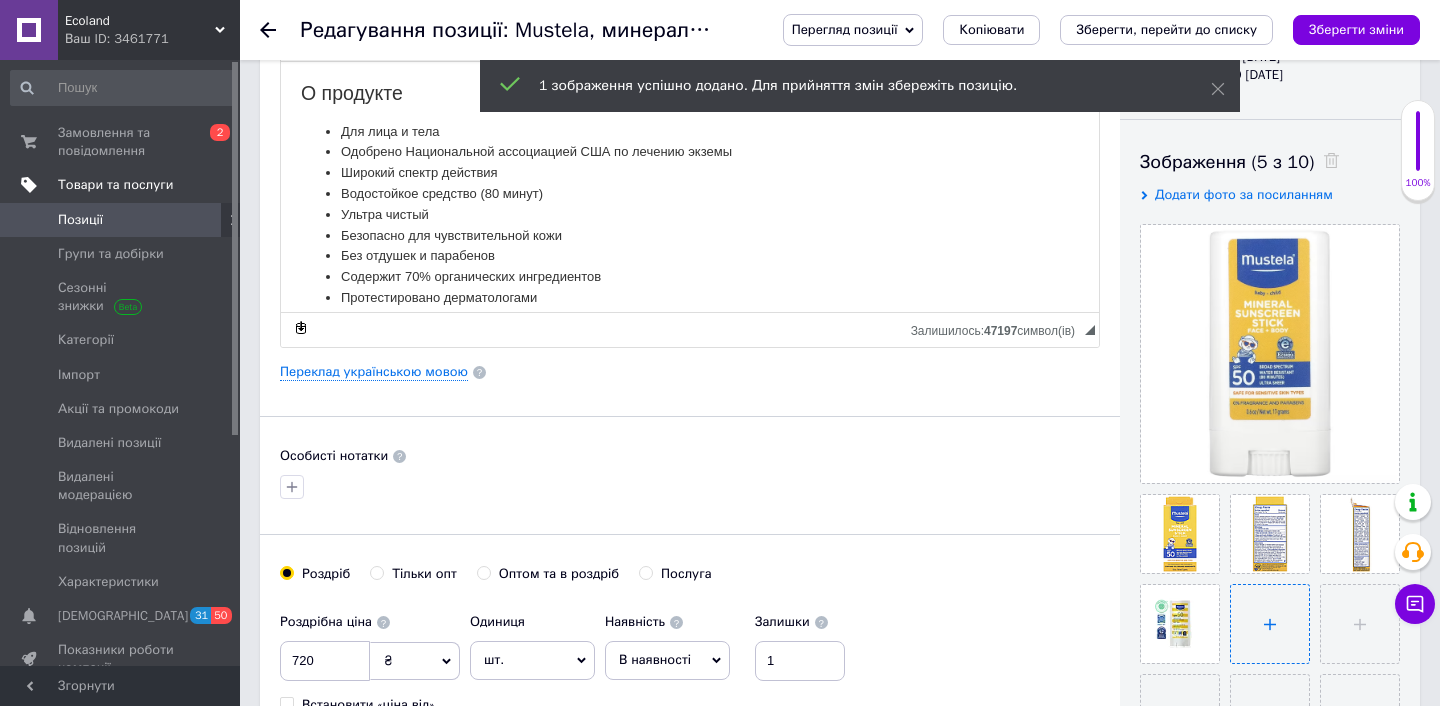 click at bounding box center (1270, 624) 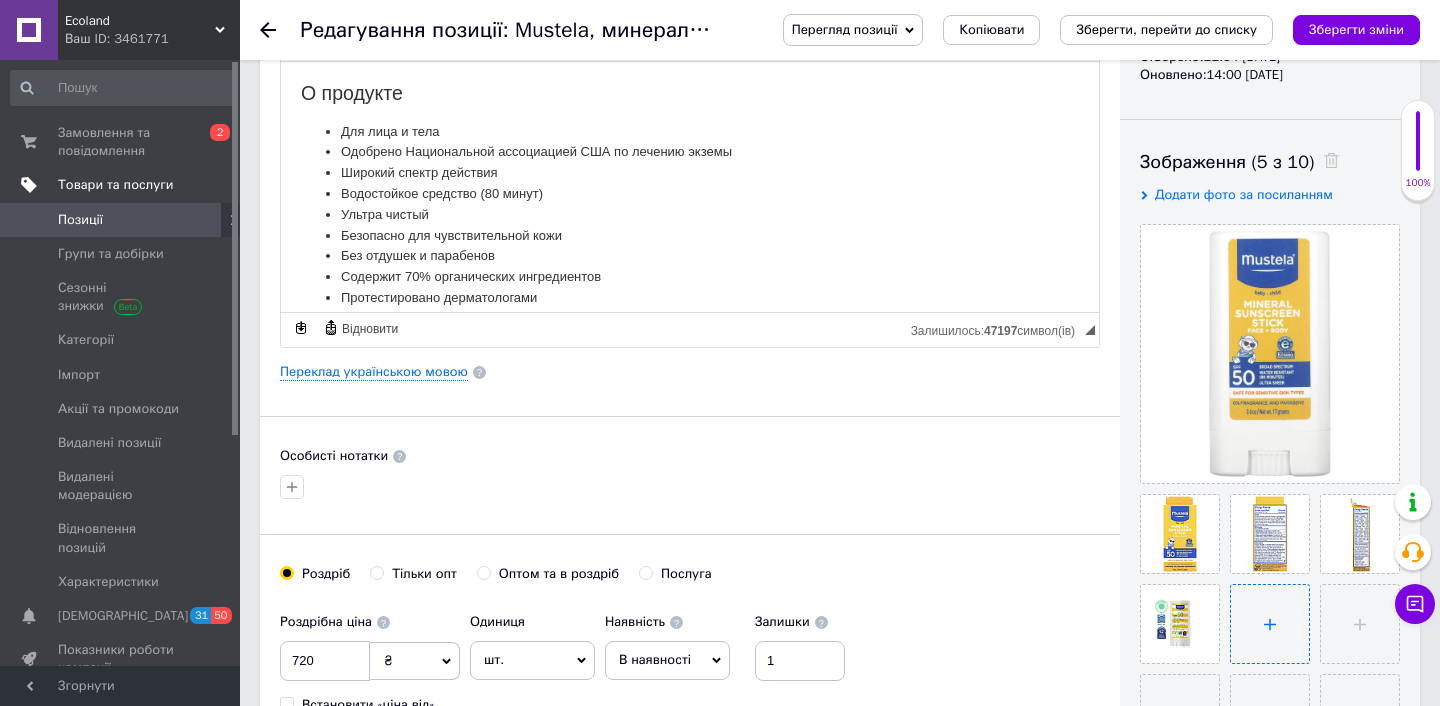 type on "C:\fakepath\SPF_Range-MASTER-2000x1500-v10-BACK_1.png.webp" 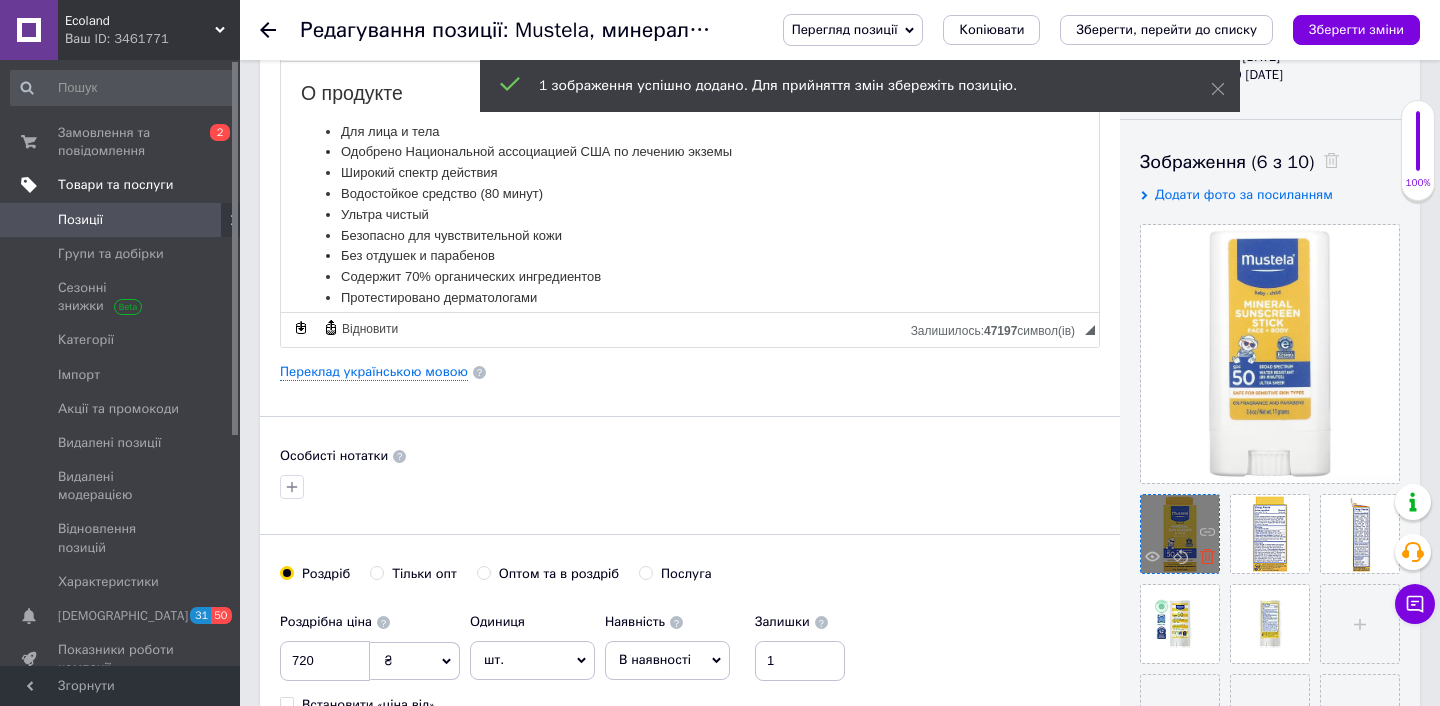 click 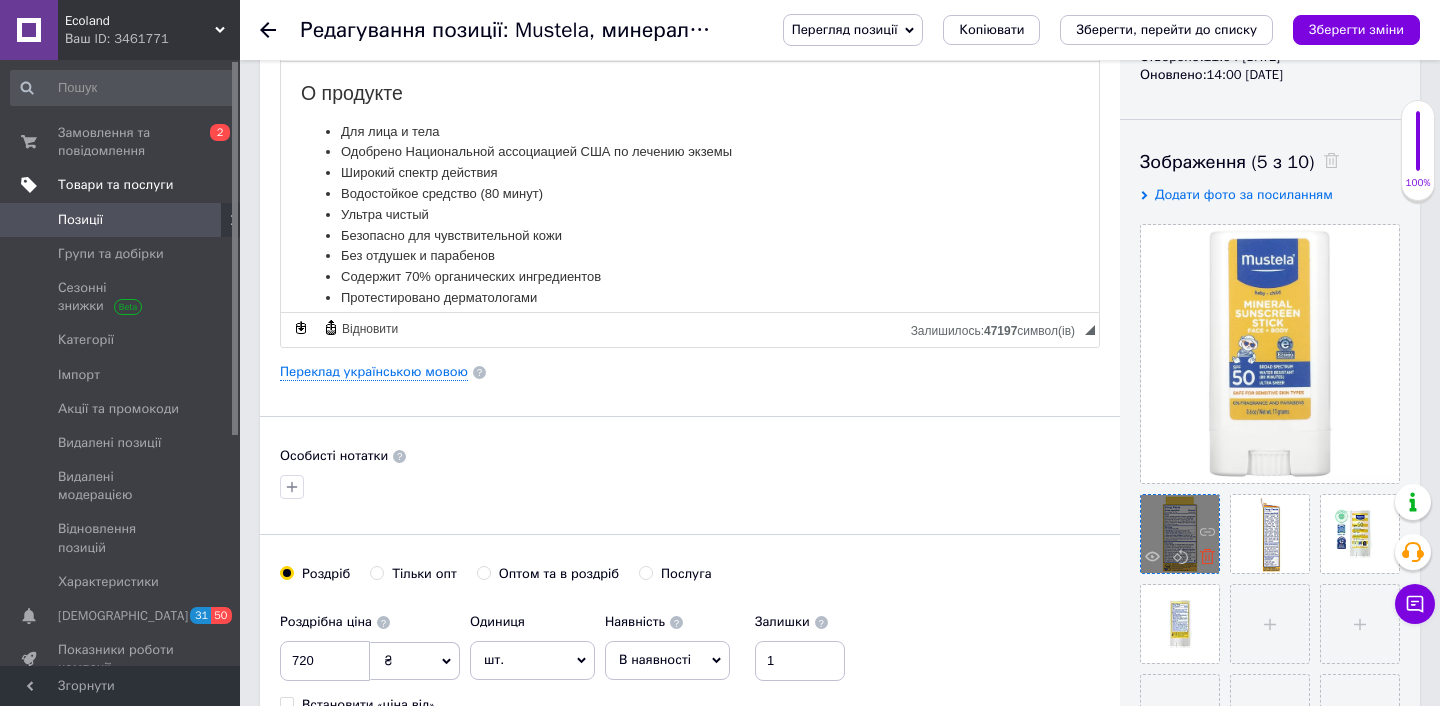 click 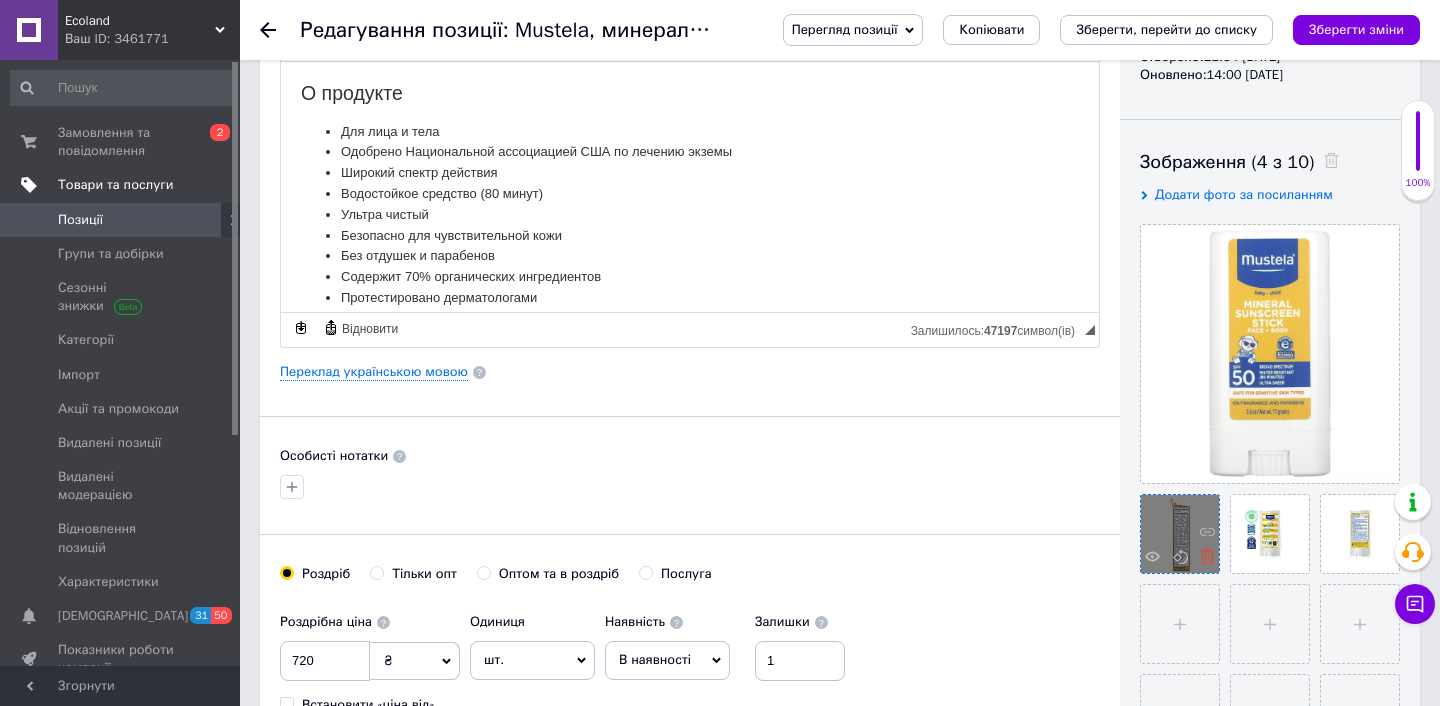 click 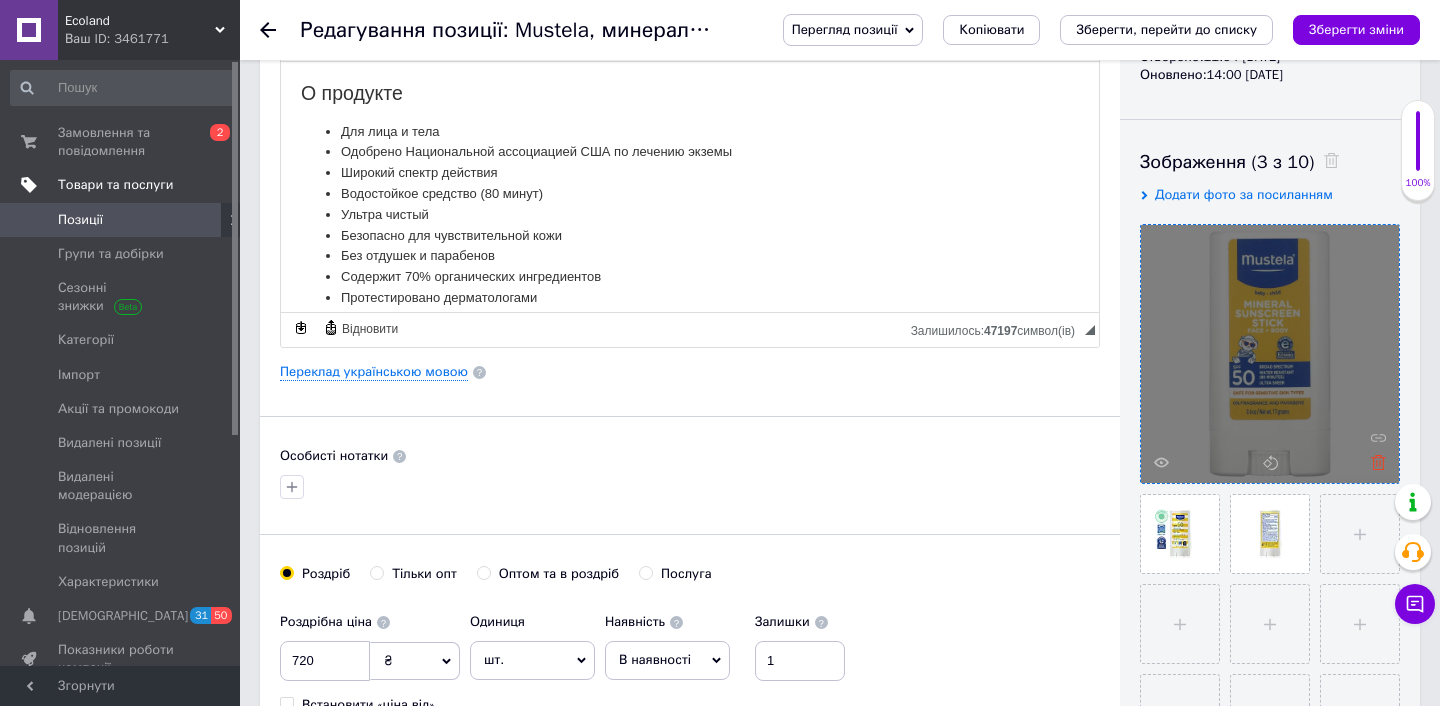 click 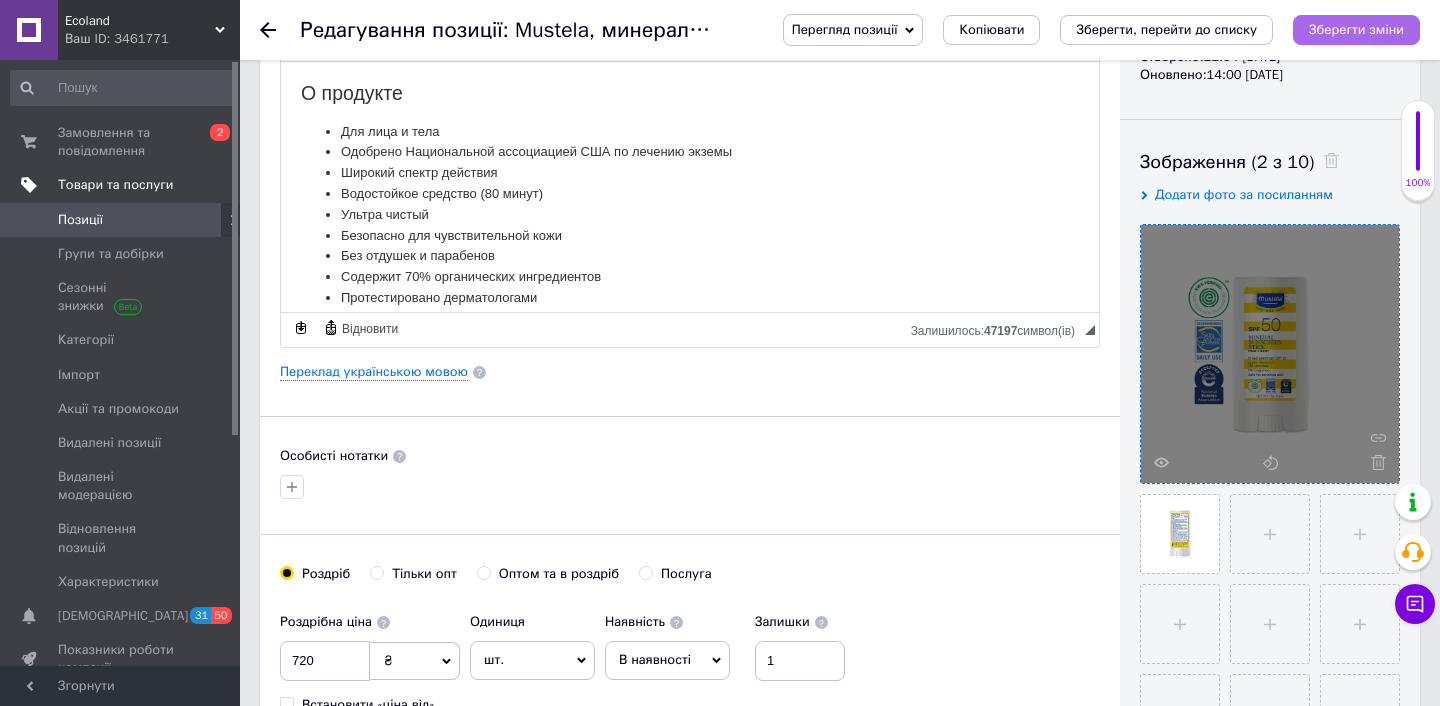 click on "Зберегти зміни" at bounding box center [1356, 29] 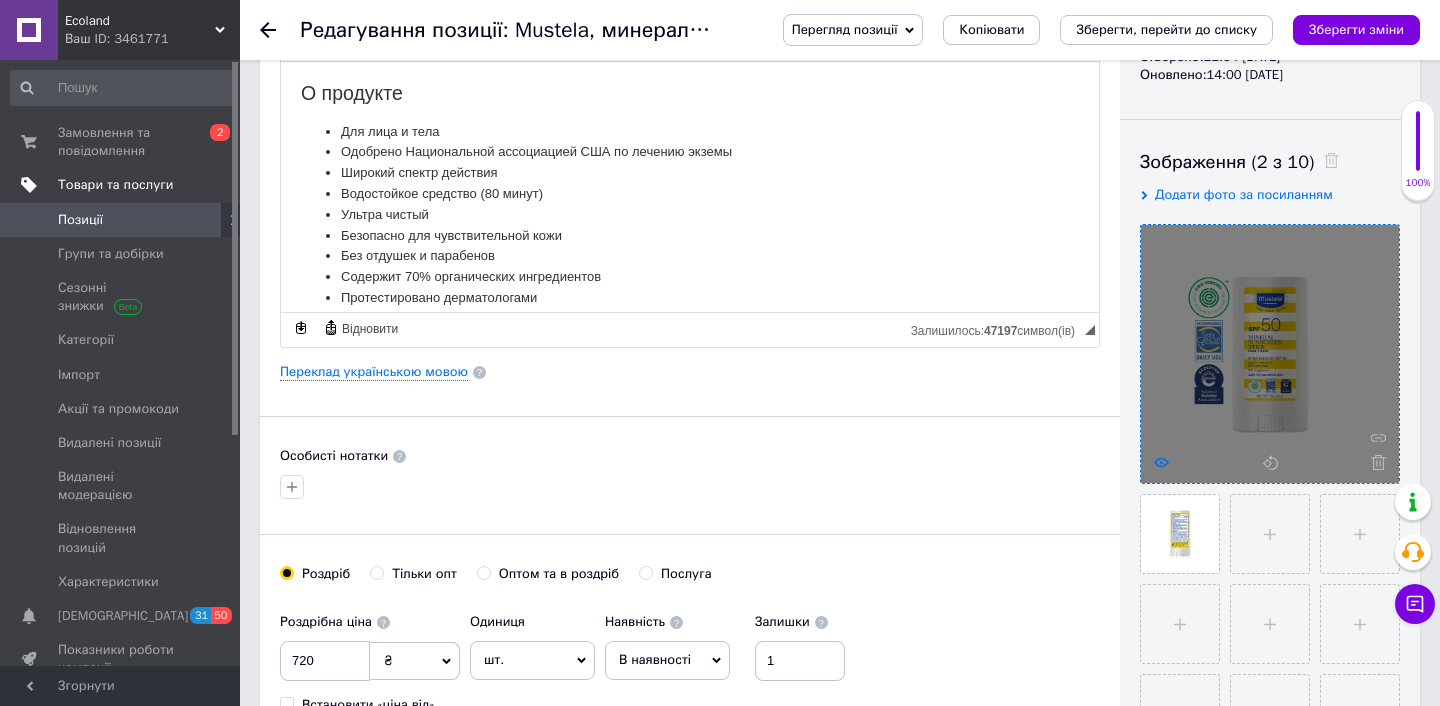 click 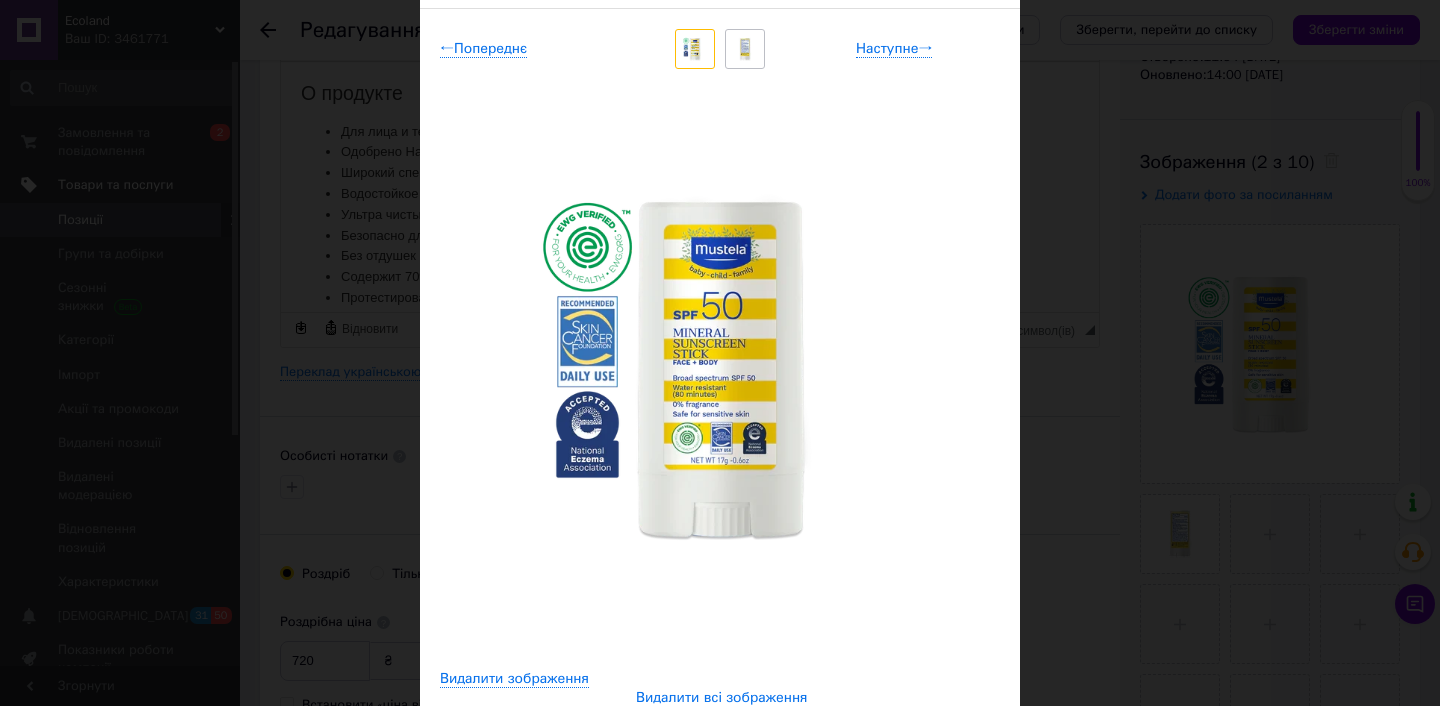 scroll, scrollTop: 140, scrollLeft: 0, axis: vertical 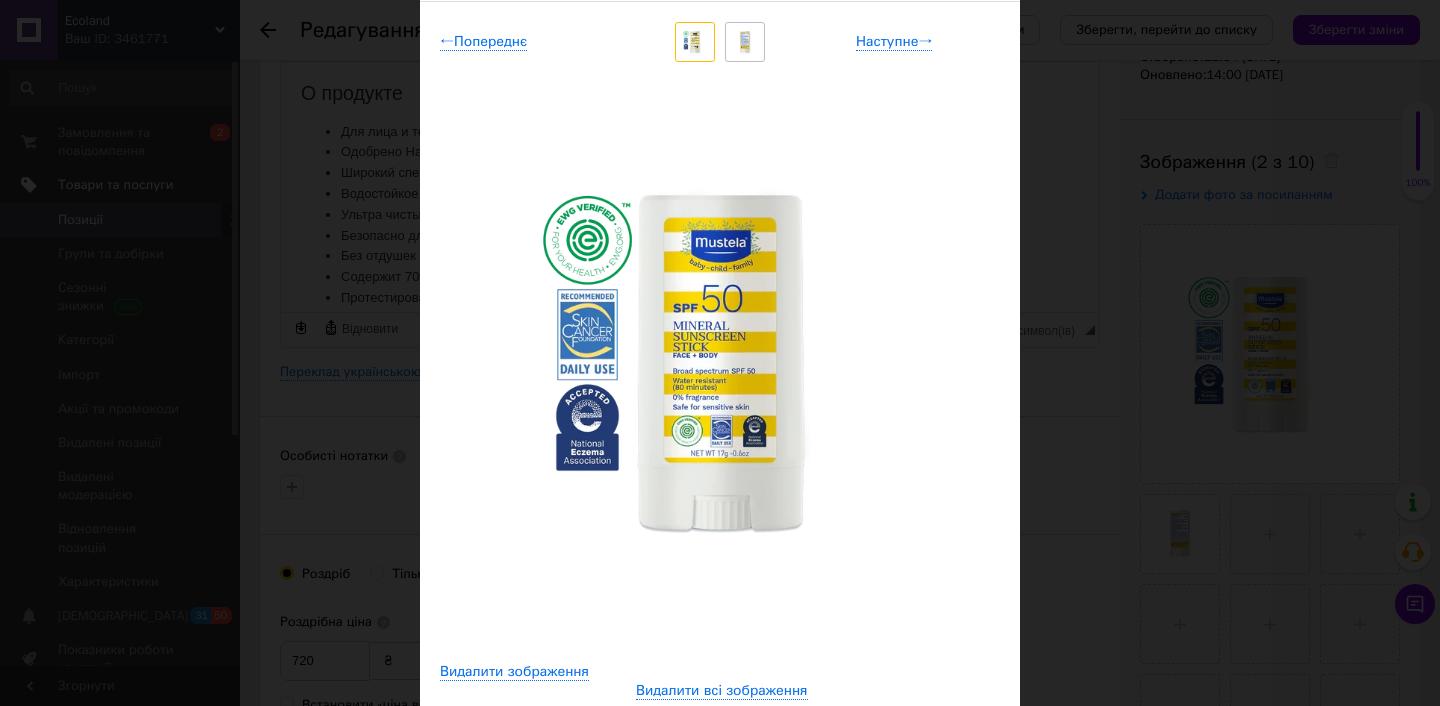 click at bounding box center (720, 42) 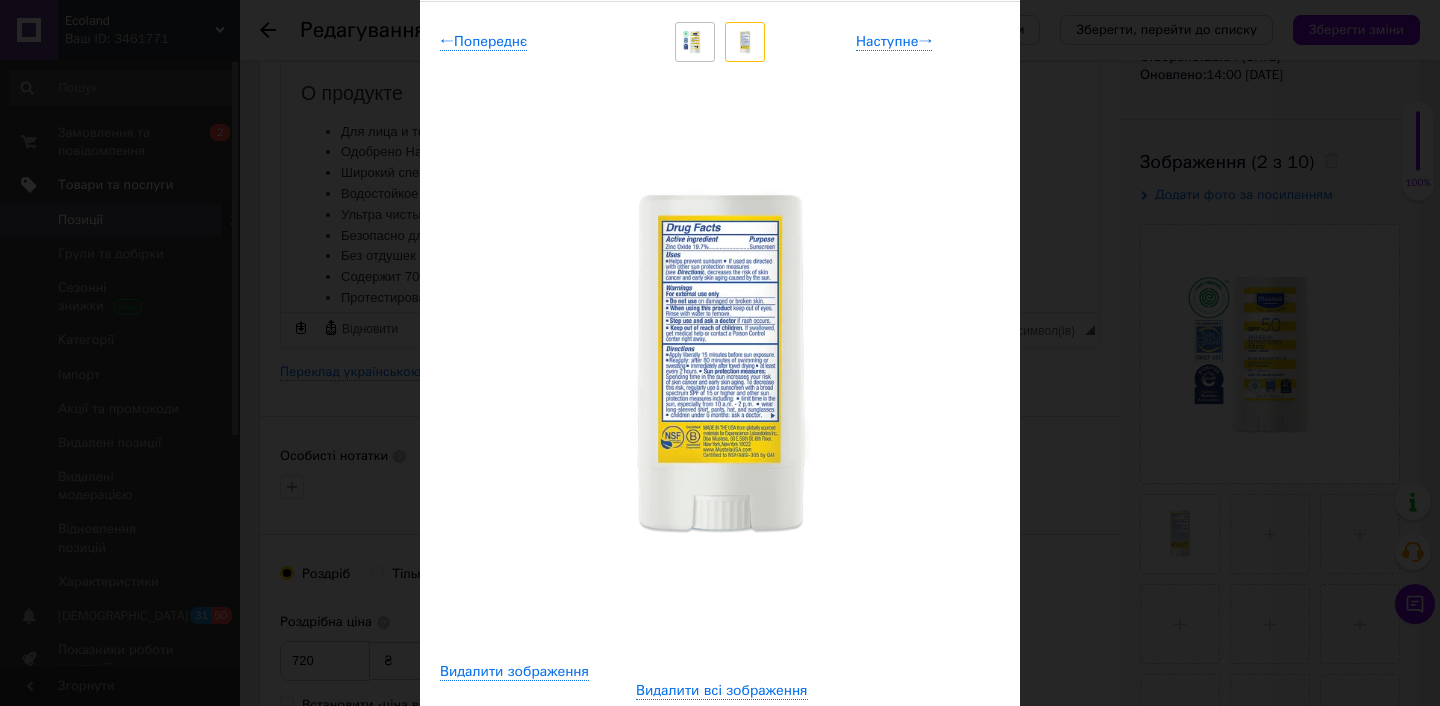 click at bounding box center [720, 42] 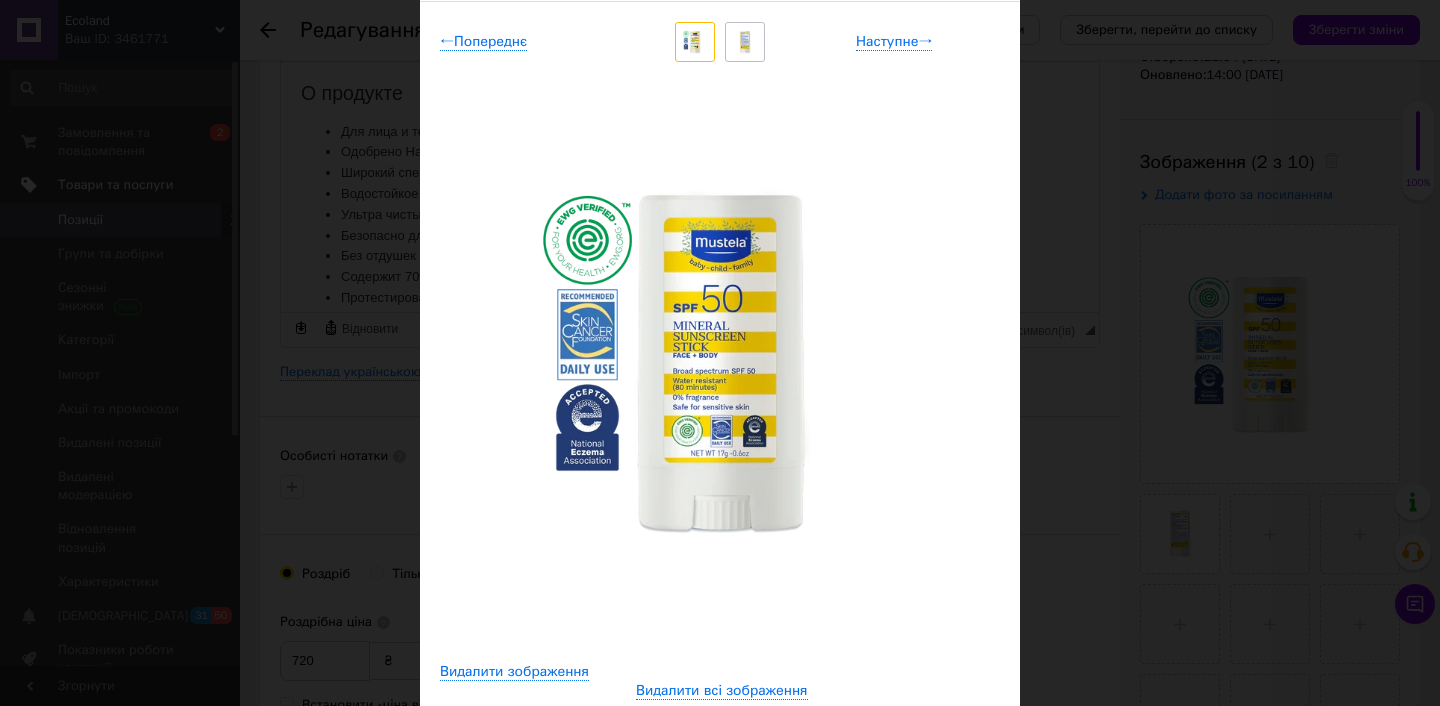 click at bounding box center (745, 42) 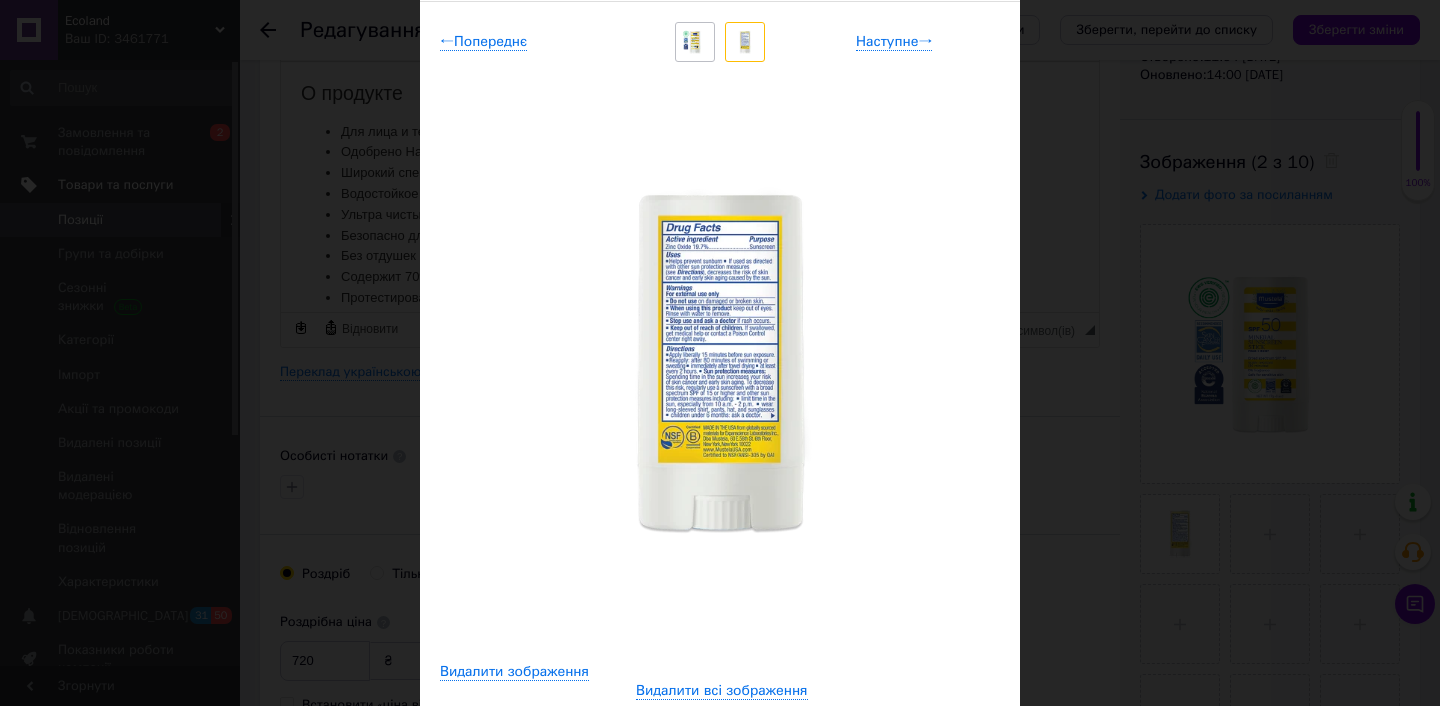 click at bounding box center (695, 42) 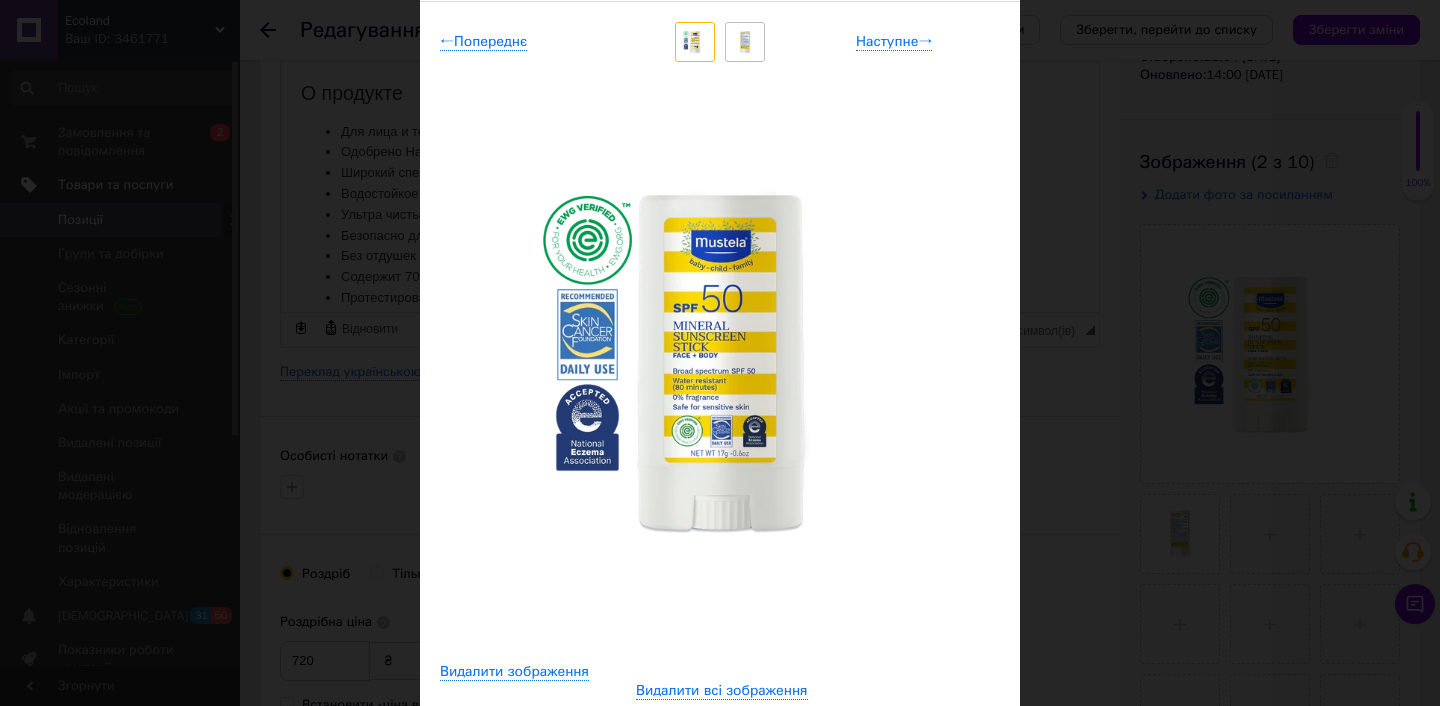 click on "× Перегляд зображення ← Попереднє Наступне → Видалити зображення Видалити всі зображення" at bounding box center [720, 353] 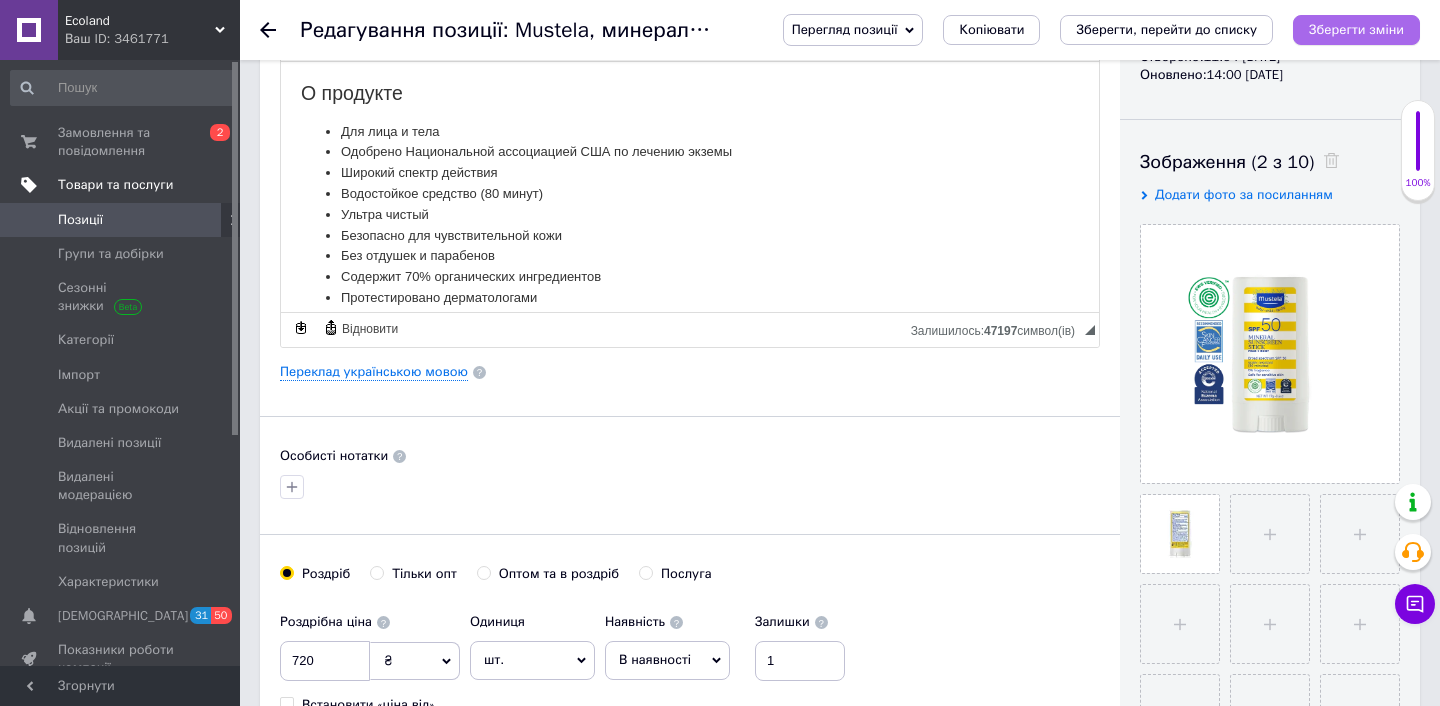 click on "Зберегти зміни" at bounding box center [1356, 29] 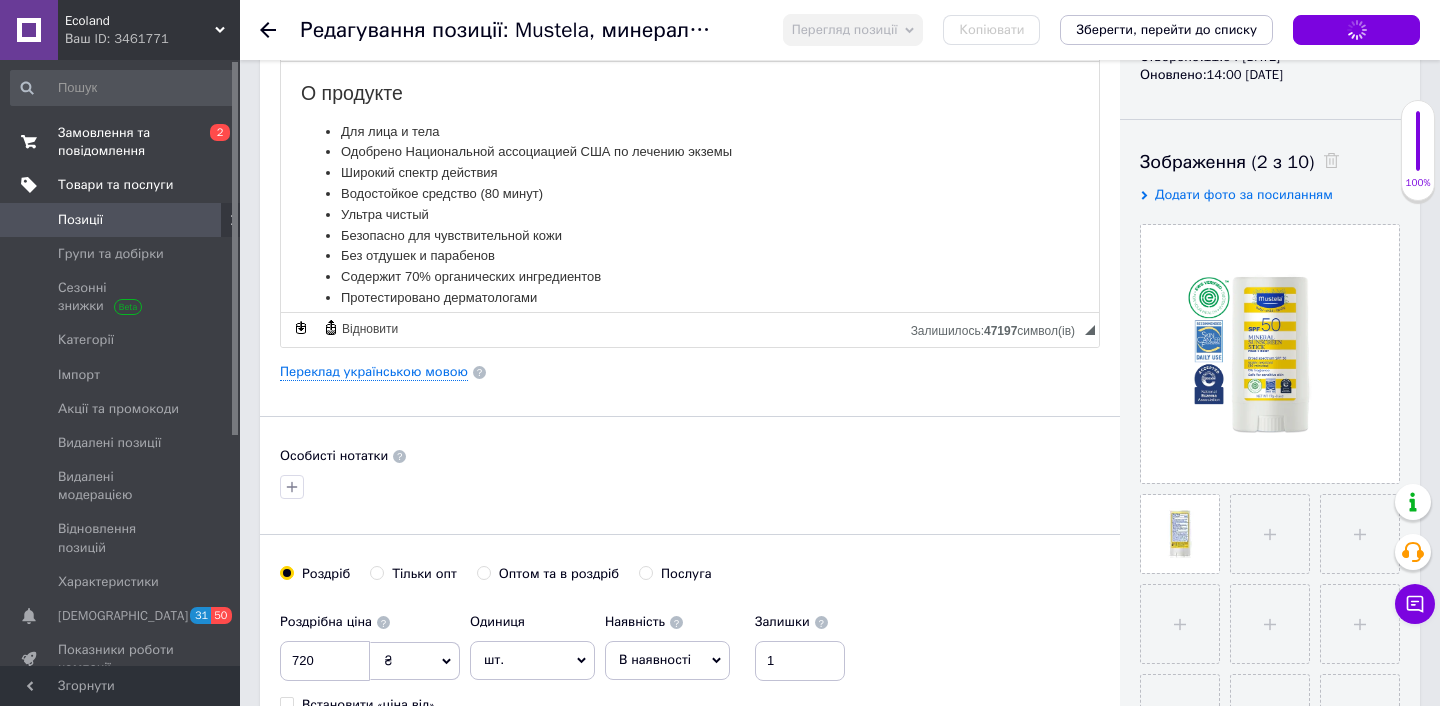 click on "Замовлення та повідомлення" at bounding box center [121, 142] 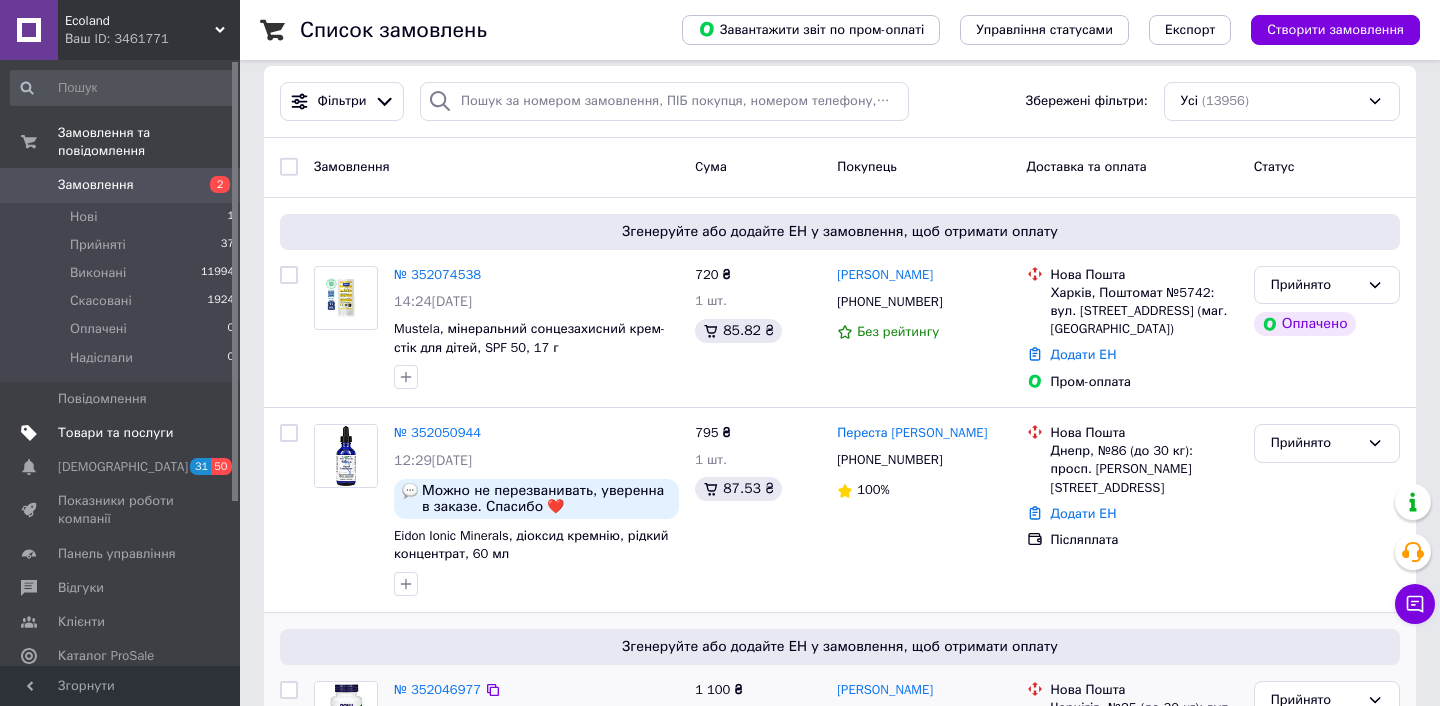 scroll, scrollTop: 17, scrollLeft: 0, axis: vertical 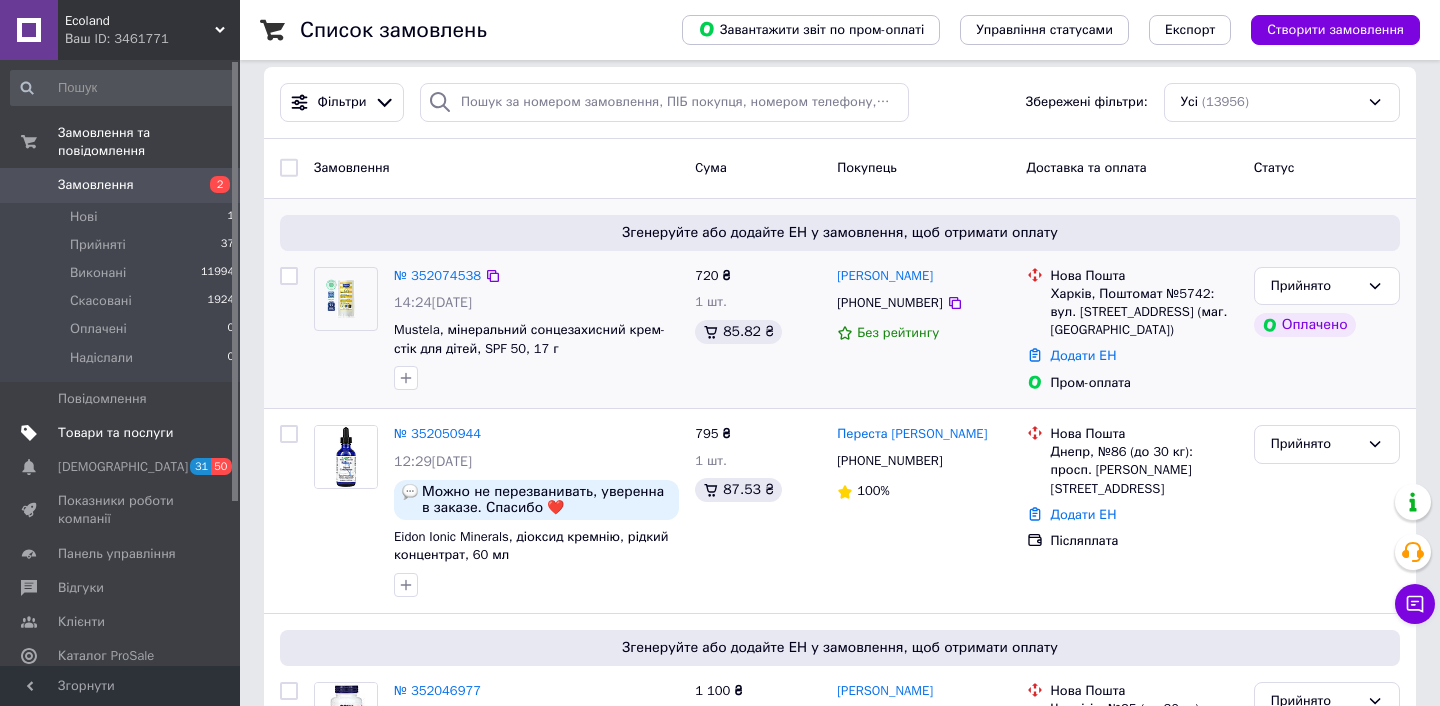 click at bounding box center (346, 298) 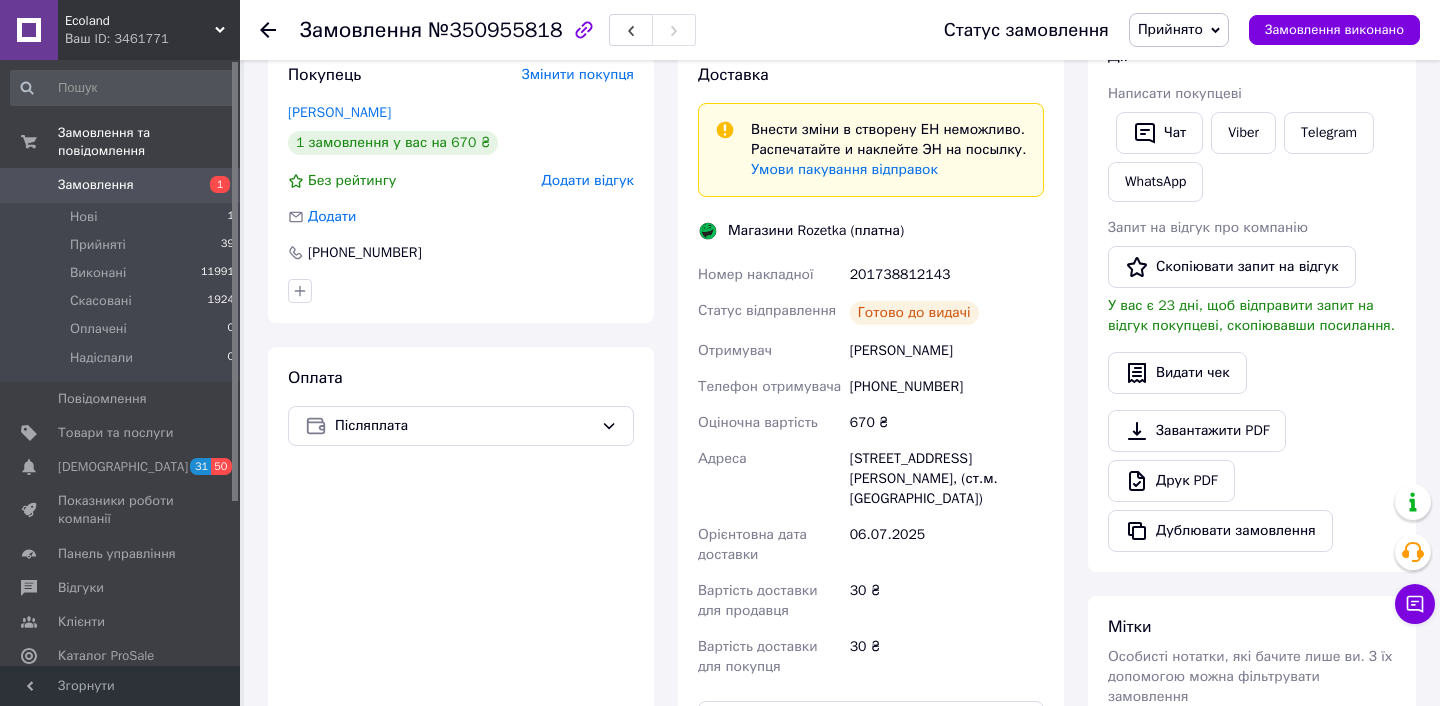 scroll, scrollTop: 384, scrollLeft: 0, axis: vertical 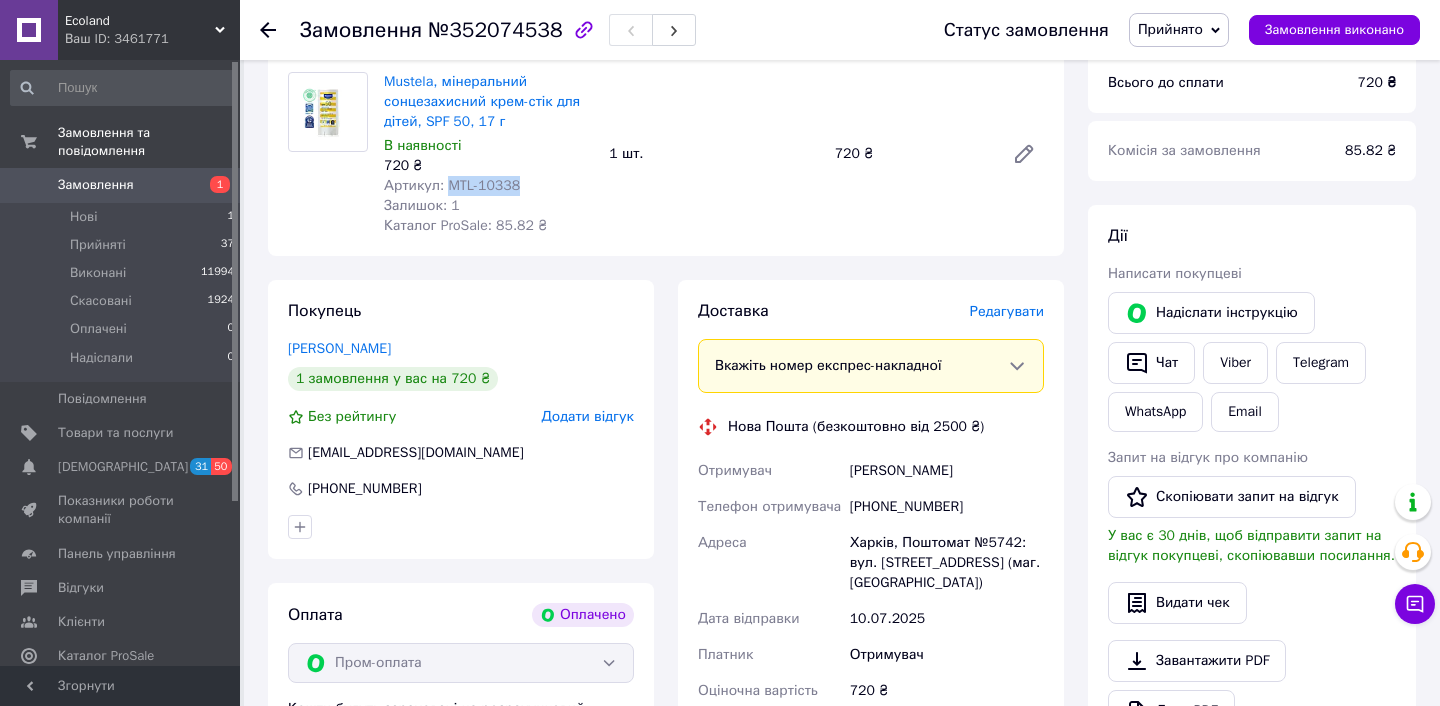drag, startPoint x: 521, startPoint y: 188, endPoint x: 450, endPoint y: 187, distance: 71.00704 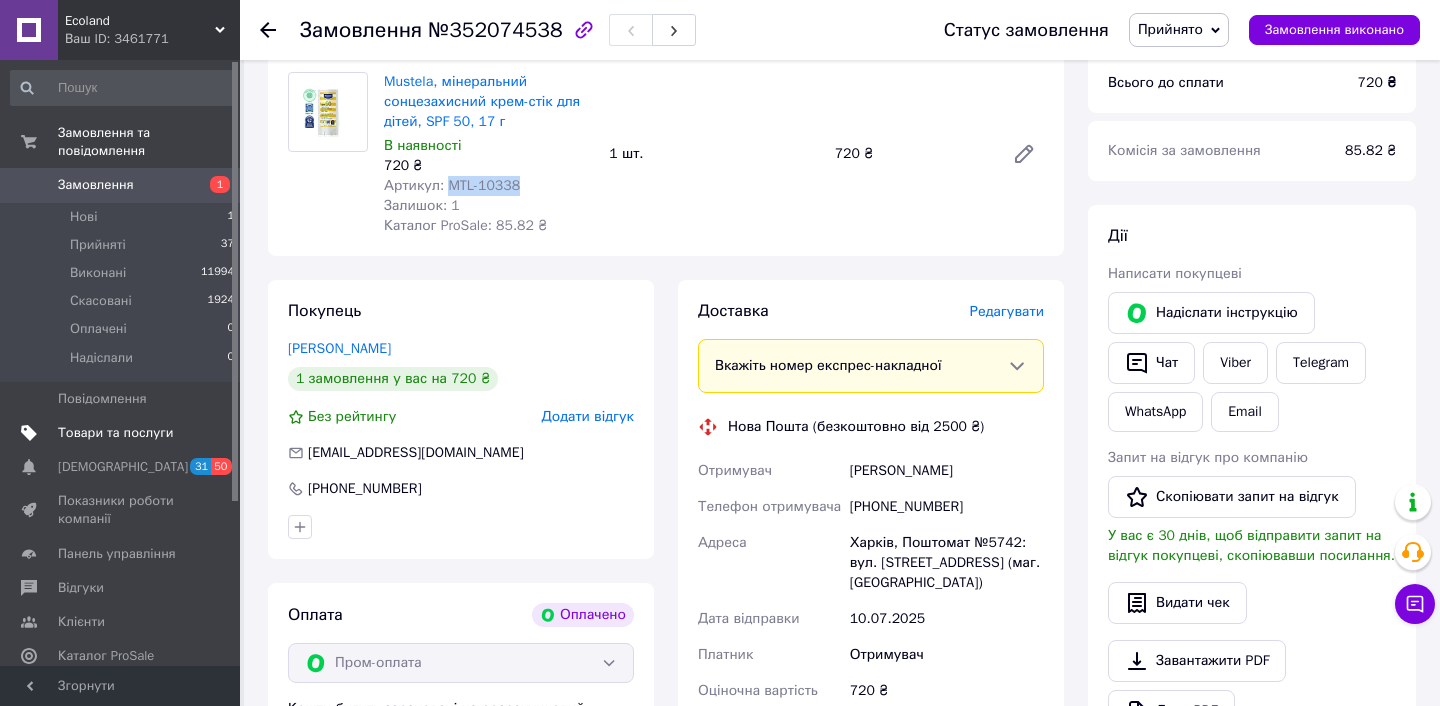 click on "Товари та послуги" at bounding box center [123, 433] 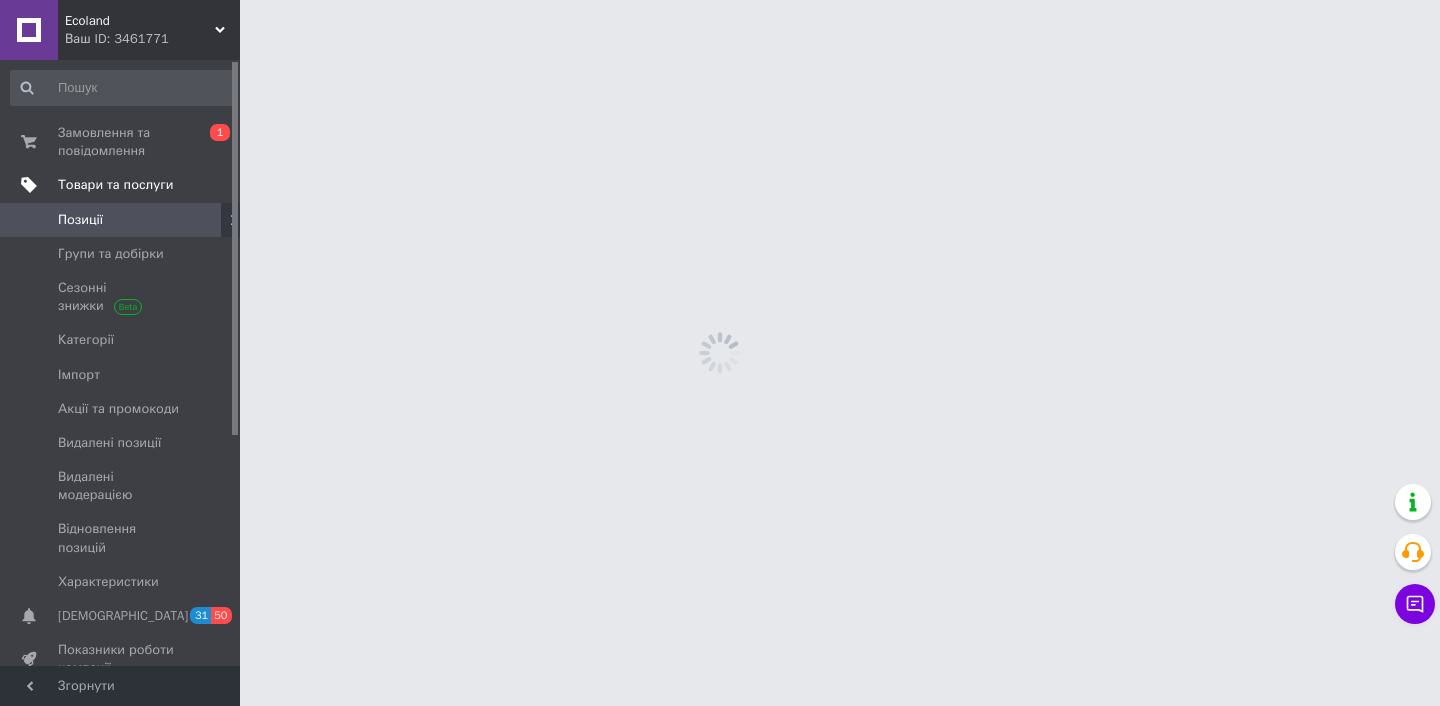 scroll, scrollTop: 0, scrollLeft: 0, axis: both 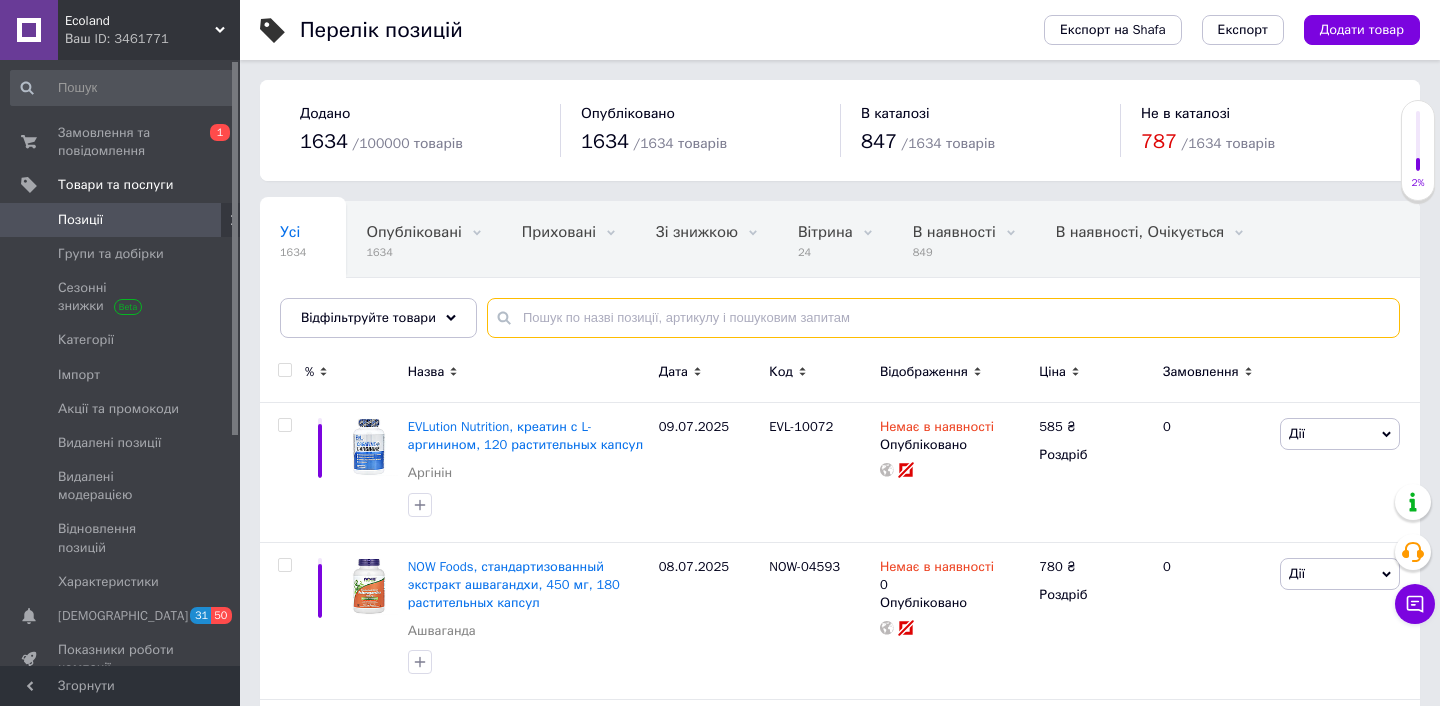 click at bounding box center (943, 318) 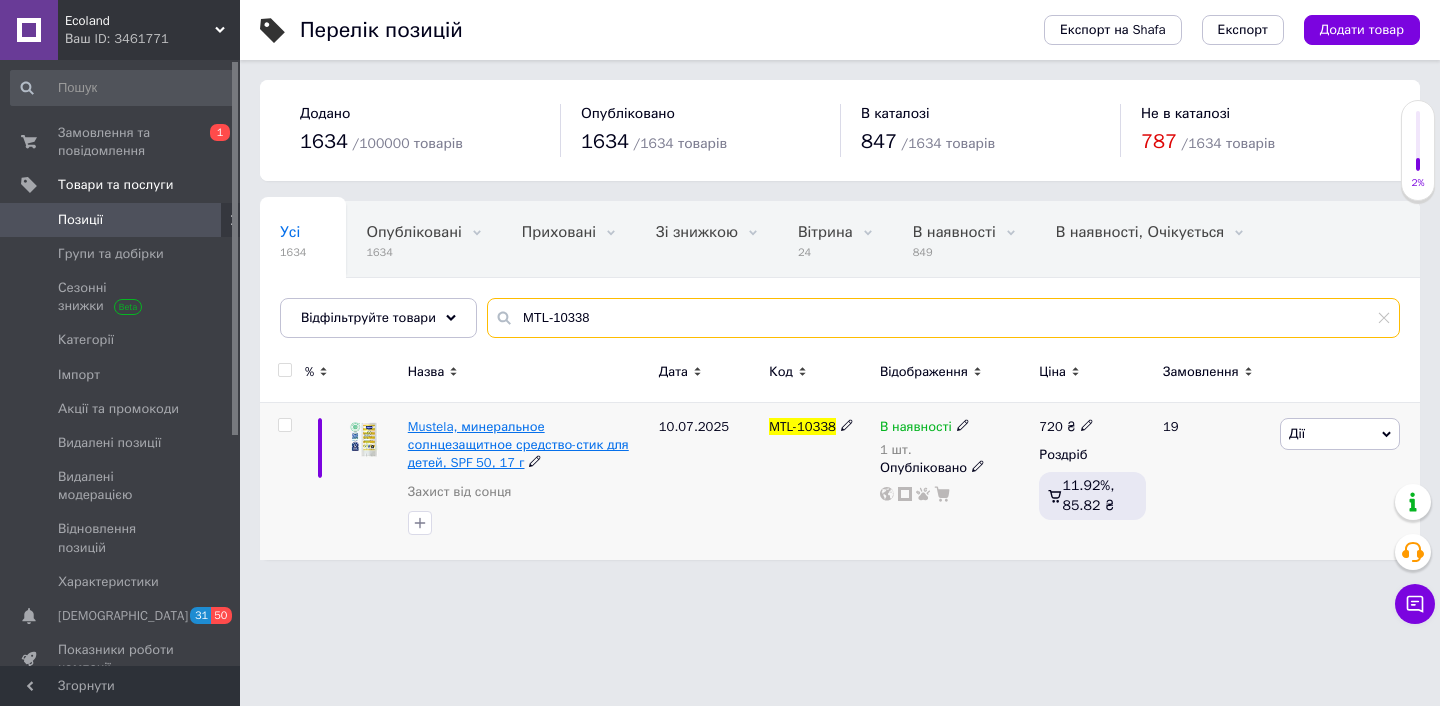 type on "MTL-10338" 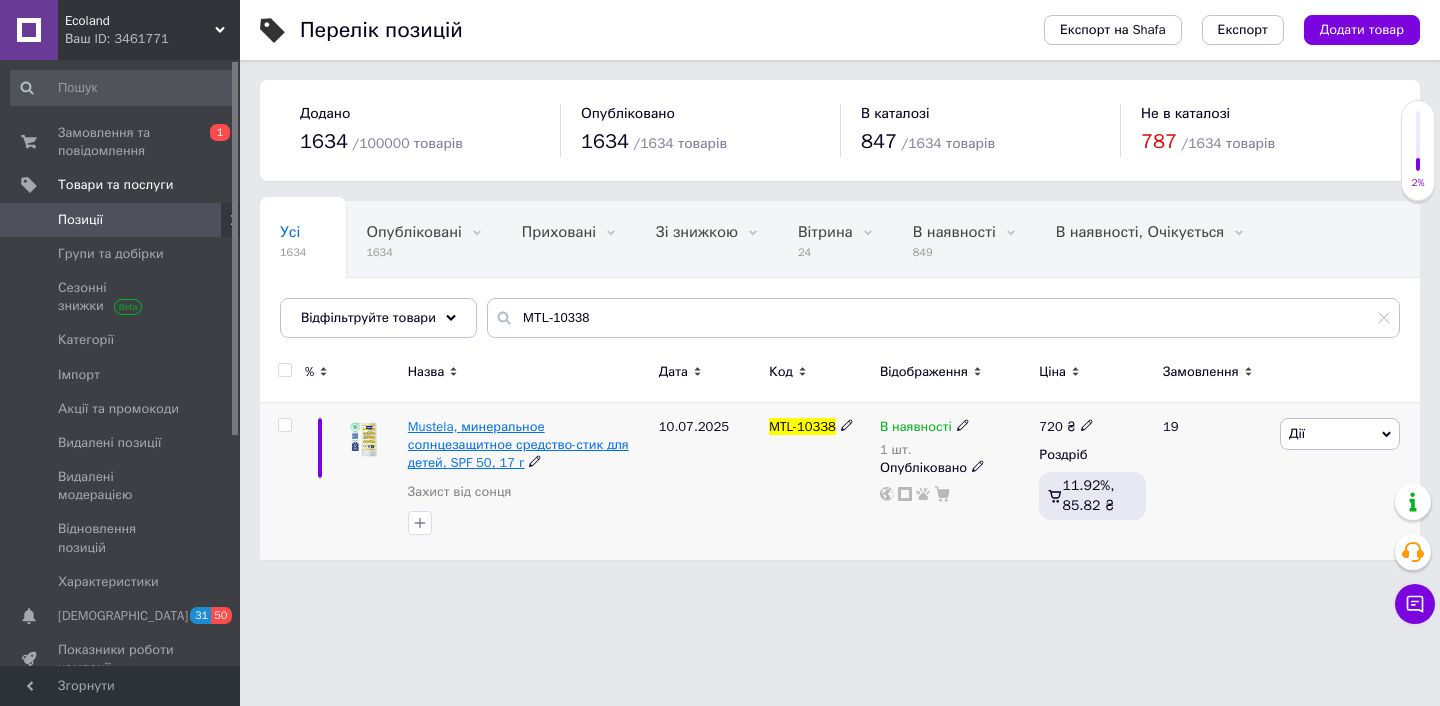 click on "Mustela, минеральное солнцезащитное средство-стик для детей, SPF 50, 17 г" at bounding box center (518, 444) 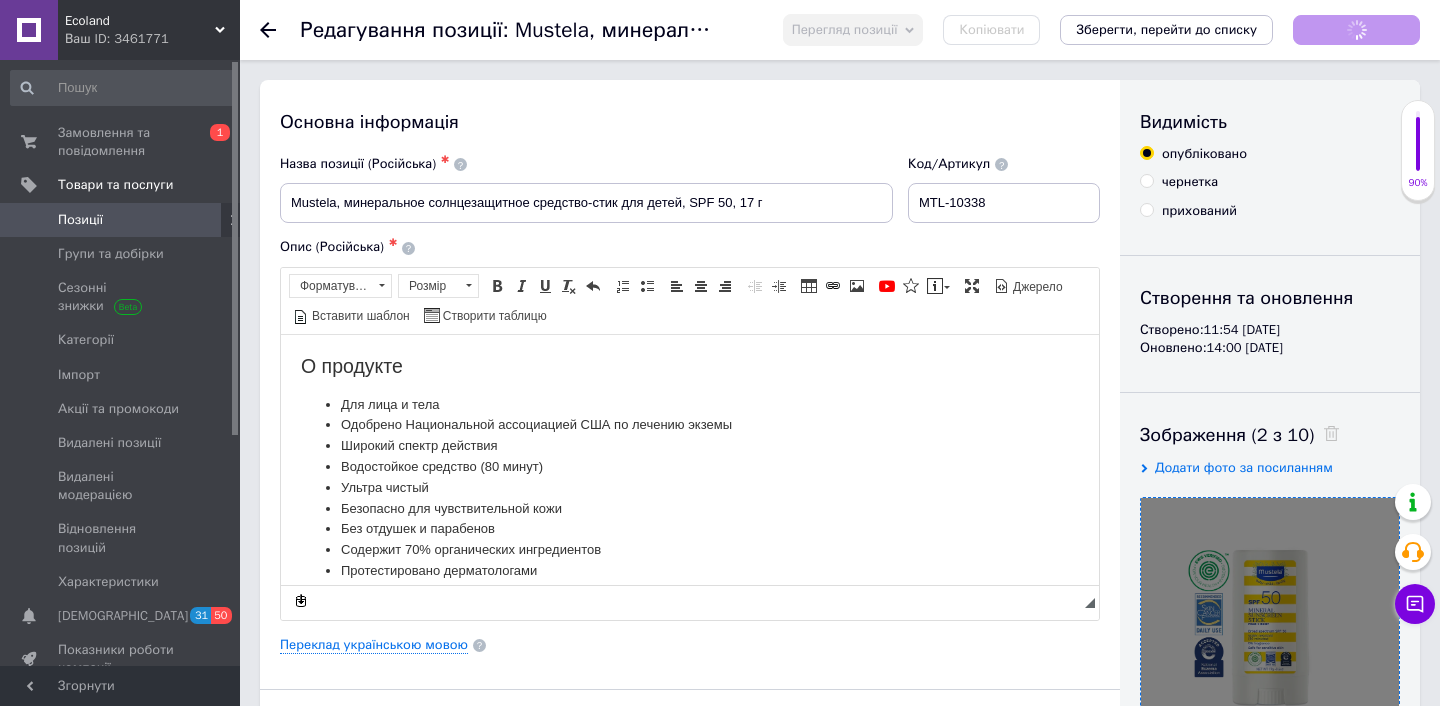 scroll, scrollTop: 0, scrollLeft: 0, axis: both 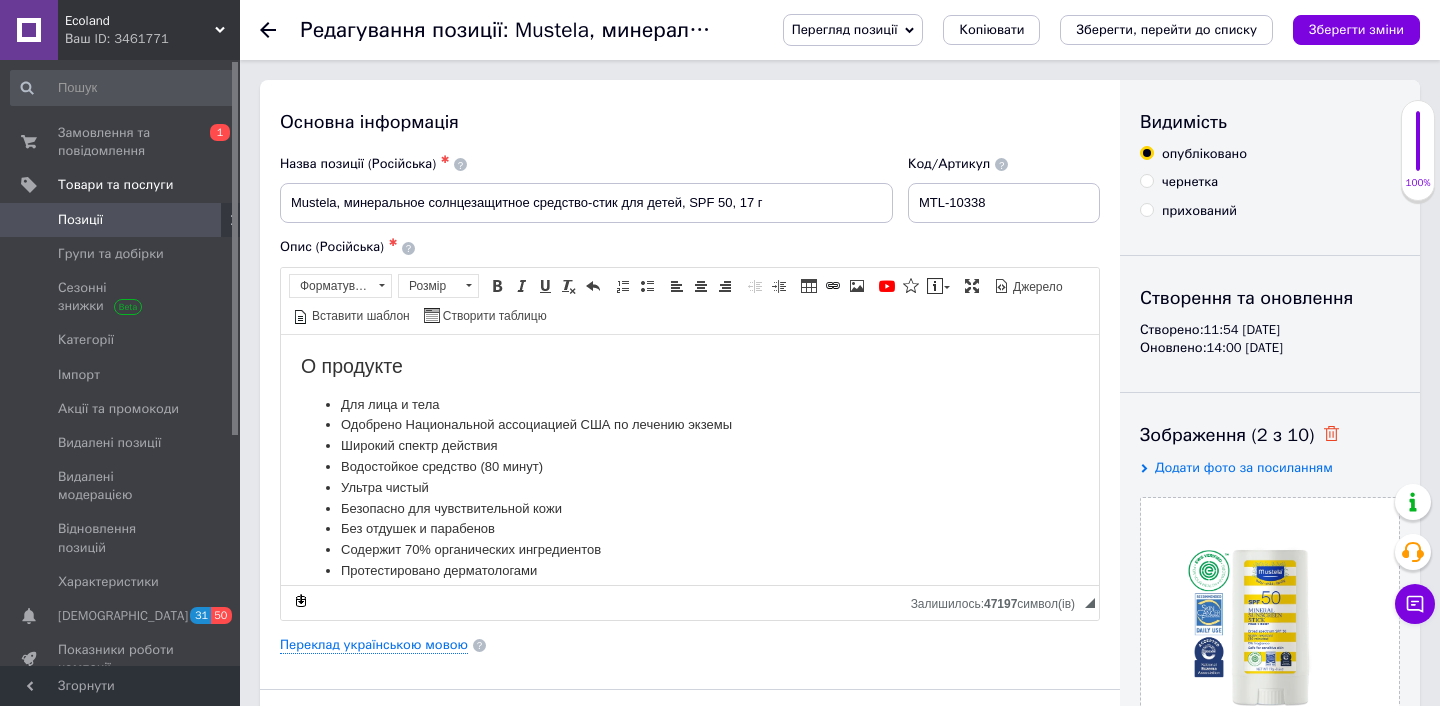 click 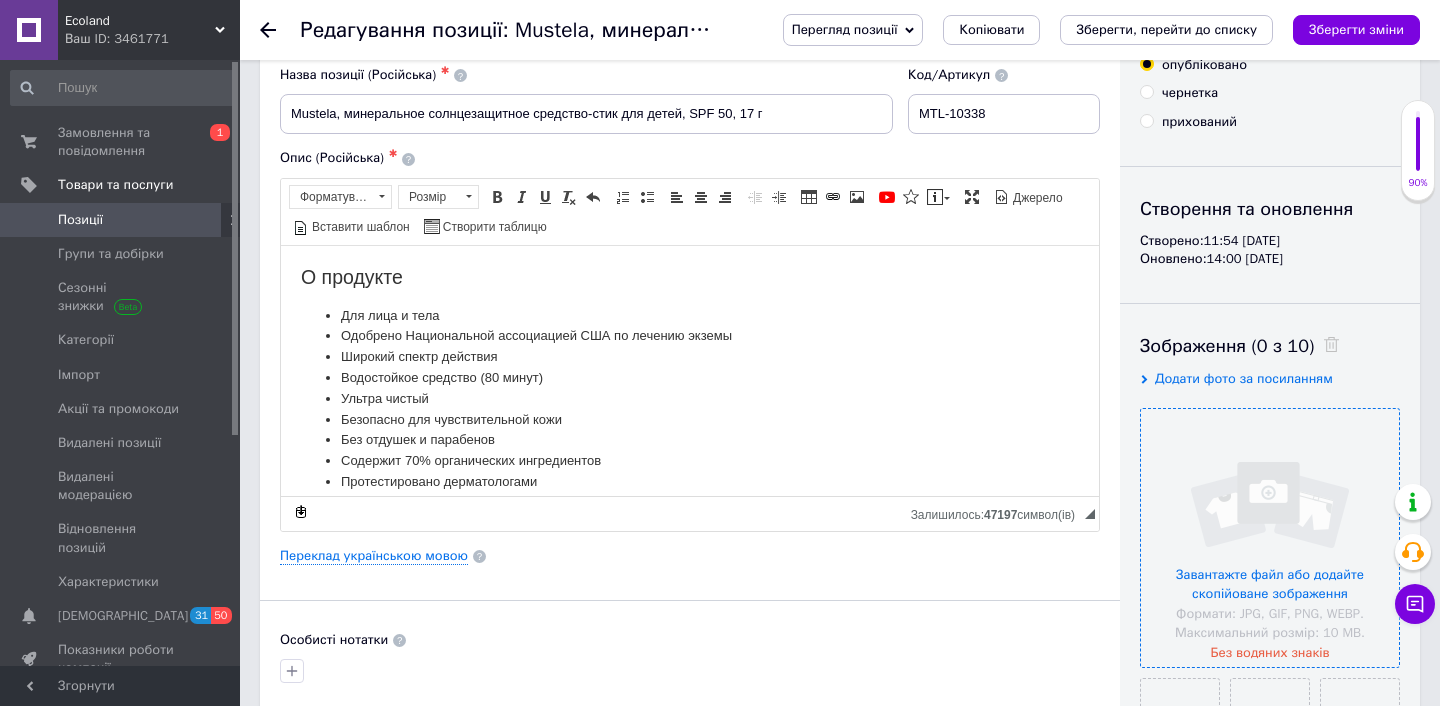 scroll, scrollTop: 148, scrollLeft: 0, axis: vertical 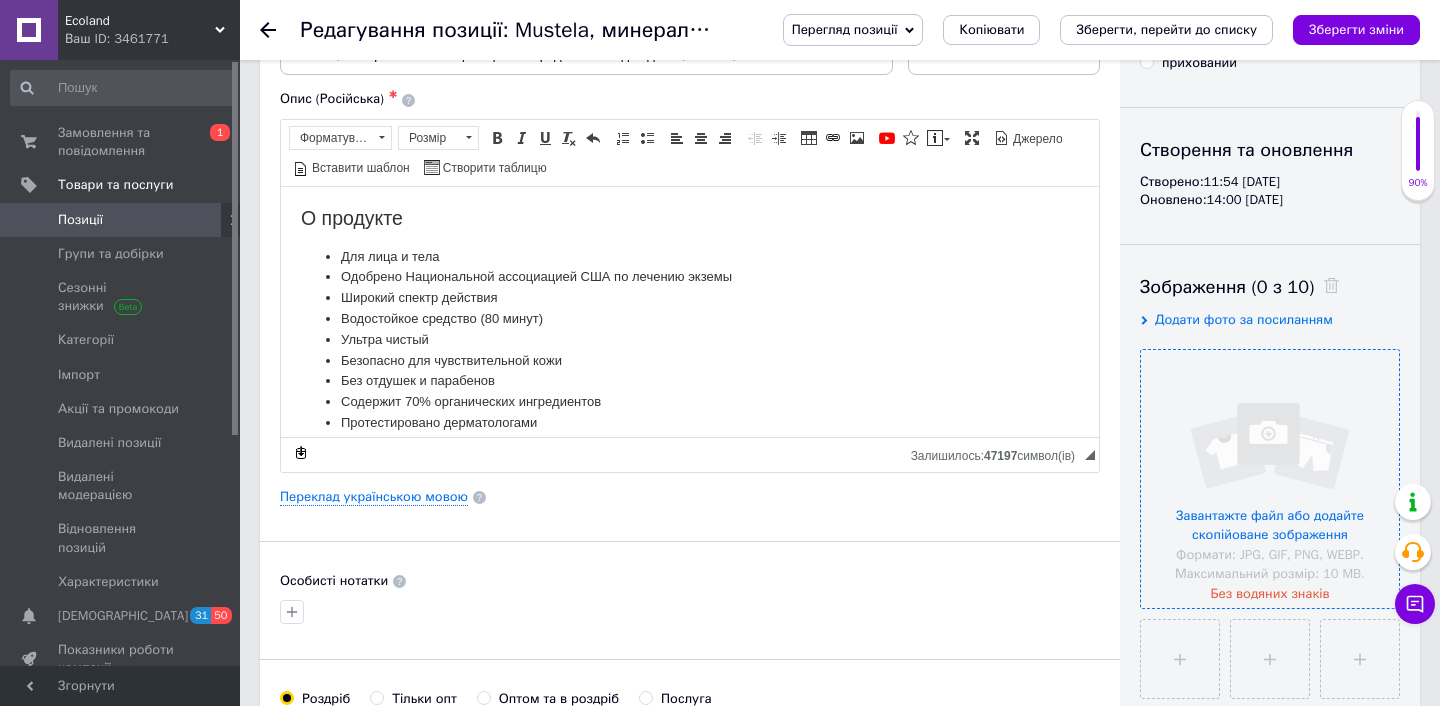 click at bounding box center (1270, 479) 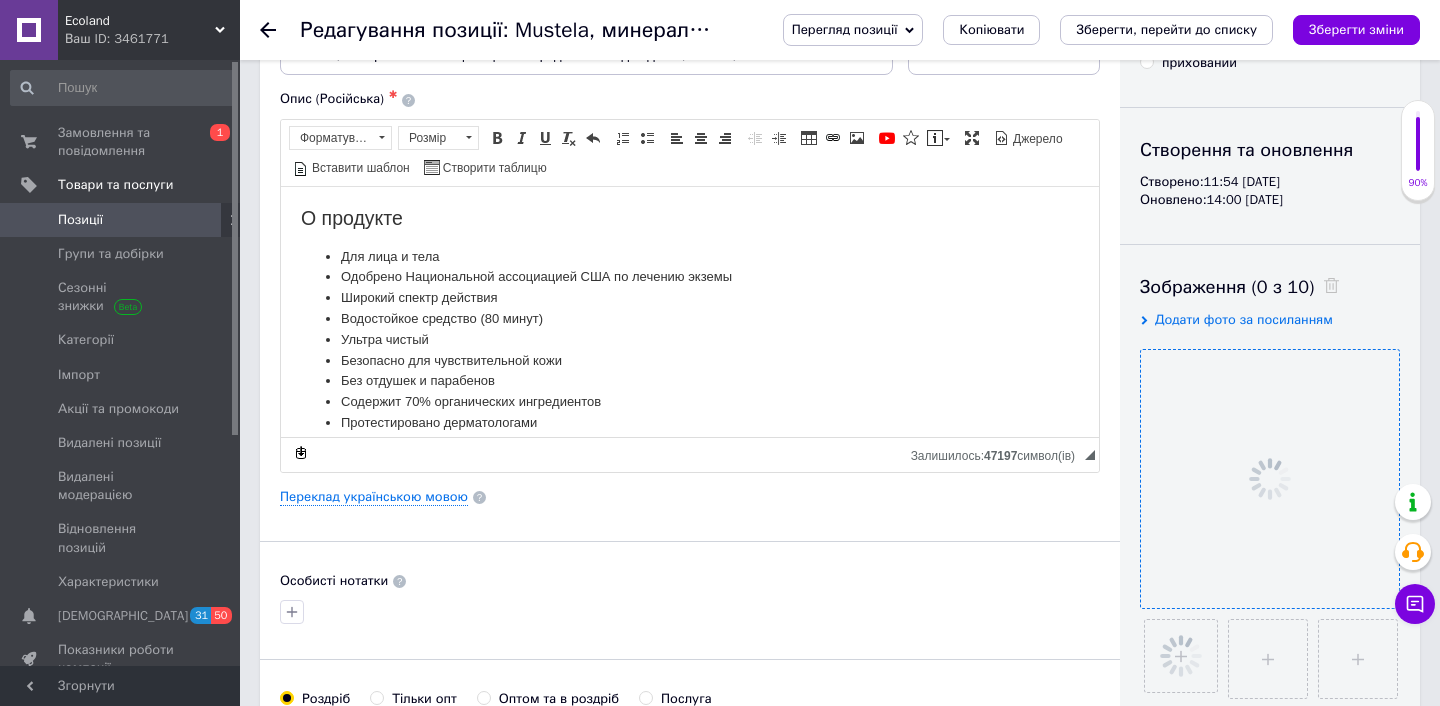 scroll, scrollTop: 240, scrollLeft: 0, axis: vertical 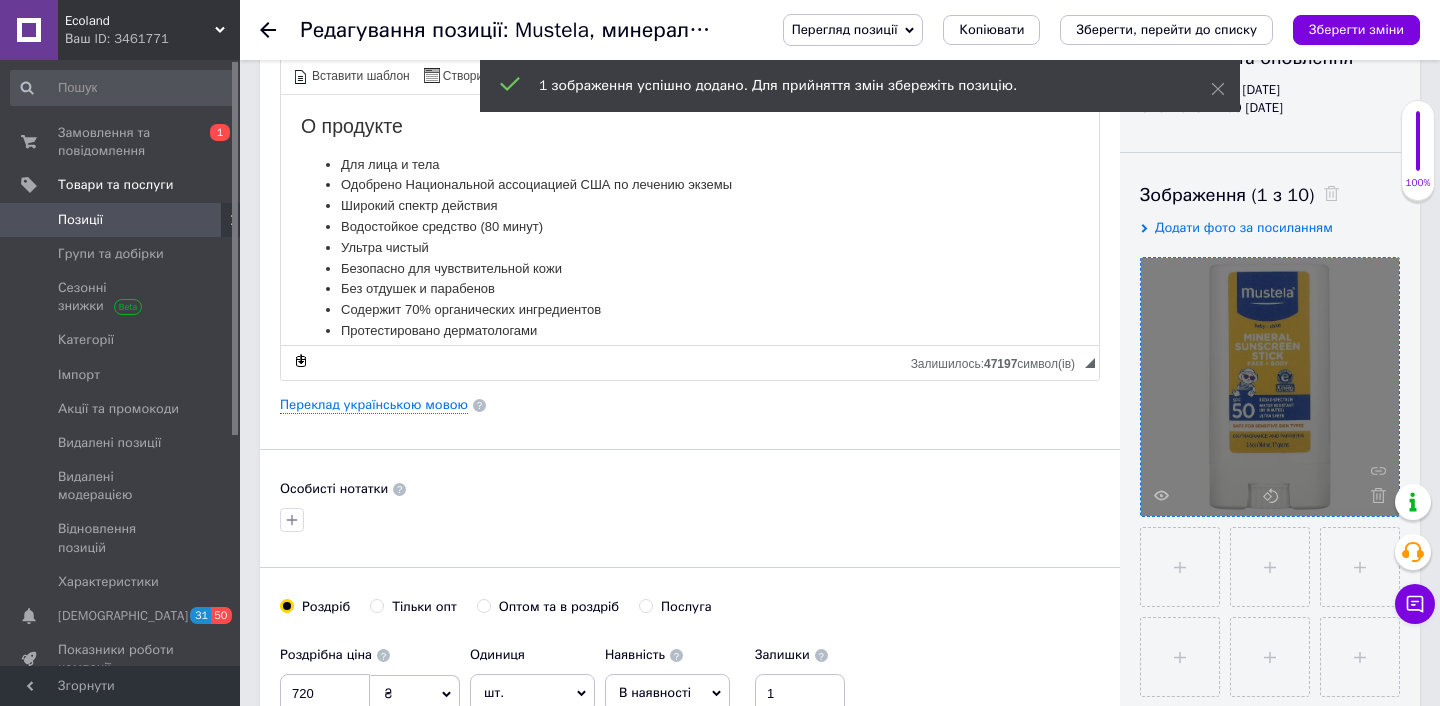 click at bounding box center (1180, 567) 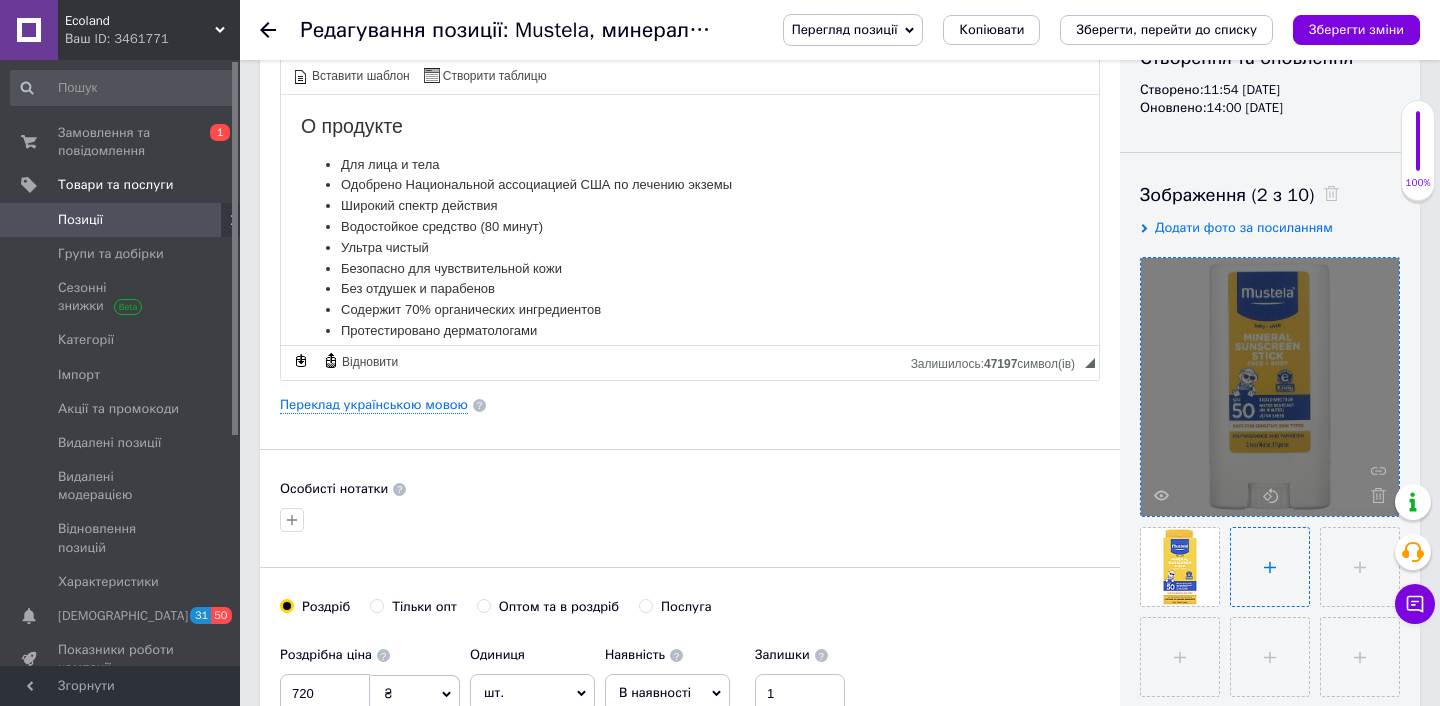 click at bounding box center [1270, 567] 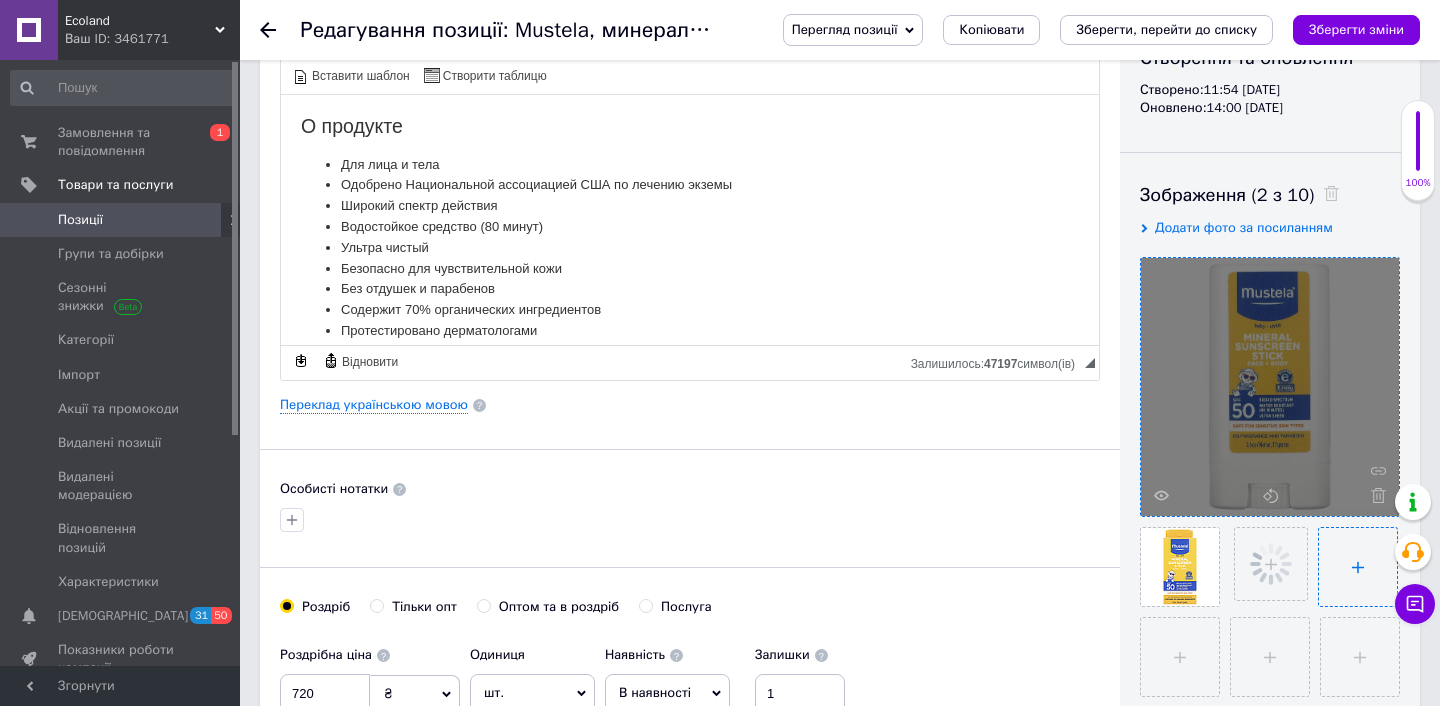 click at bounding box center (1358, 567) 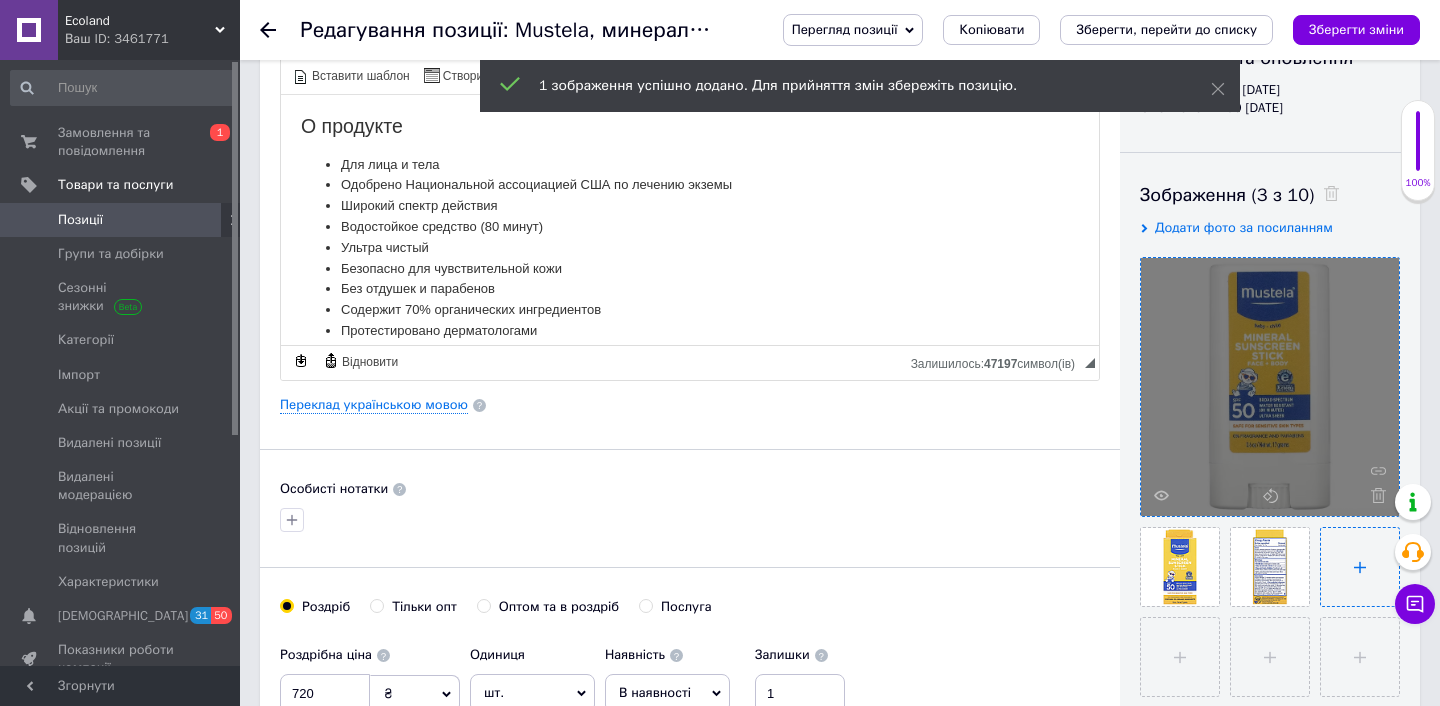 type on "C:\fakepath\SPF_Stick_infographic_-_2000X1500_1.jpg.webp" 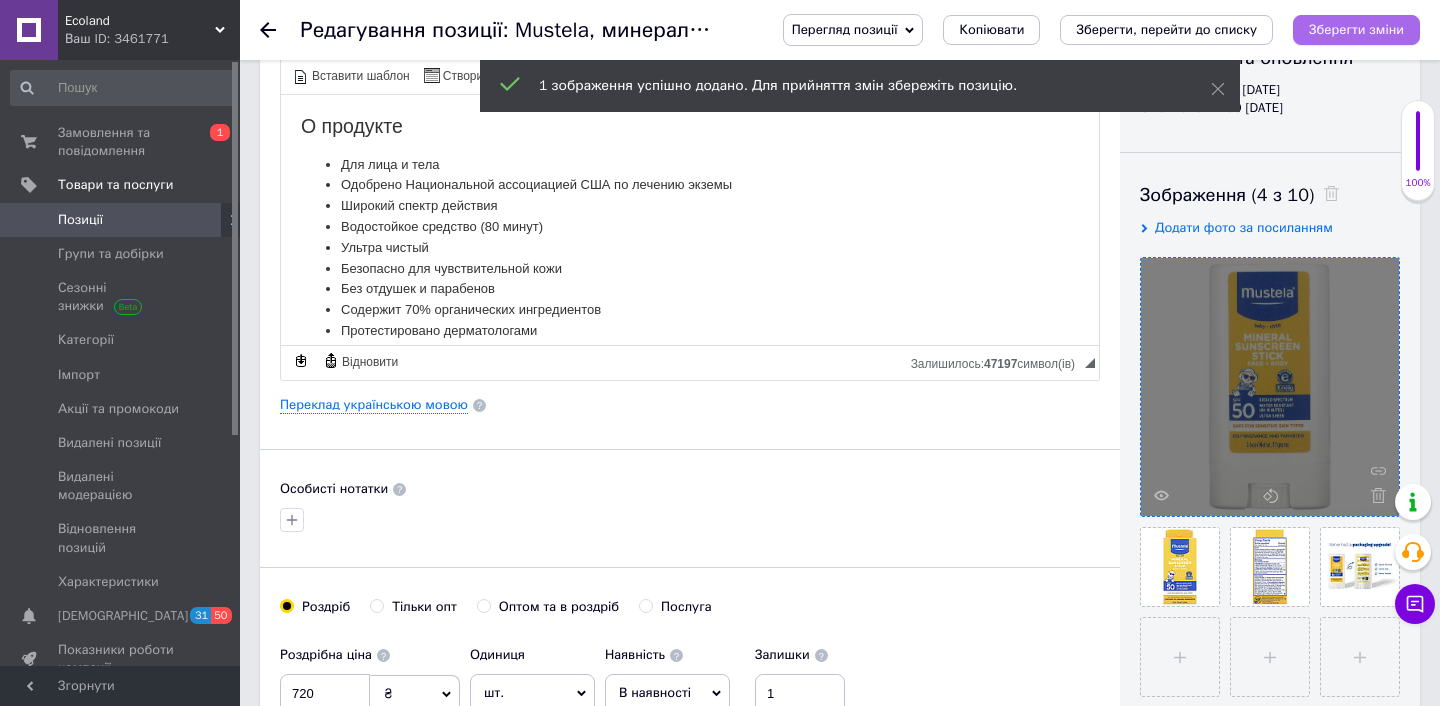 click on "Зберегти зміни" at bounding box center (1356, 30) 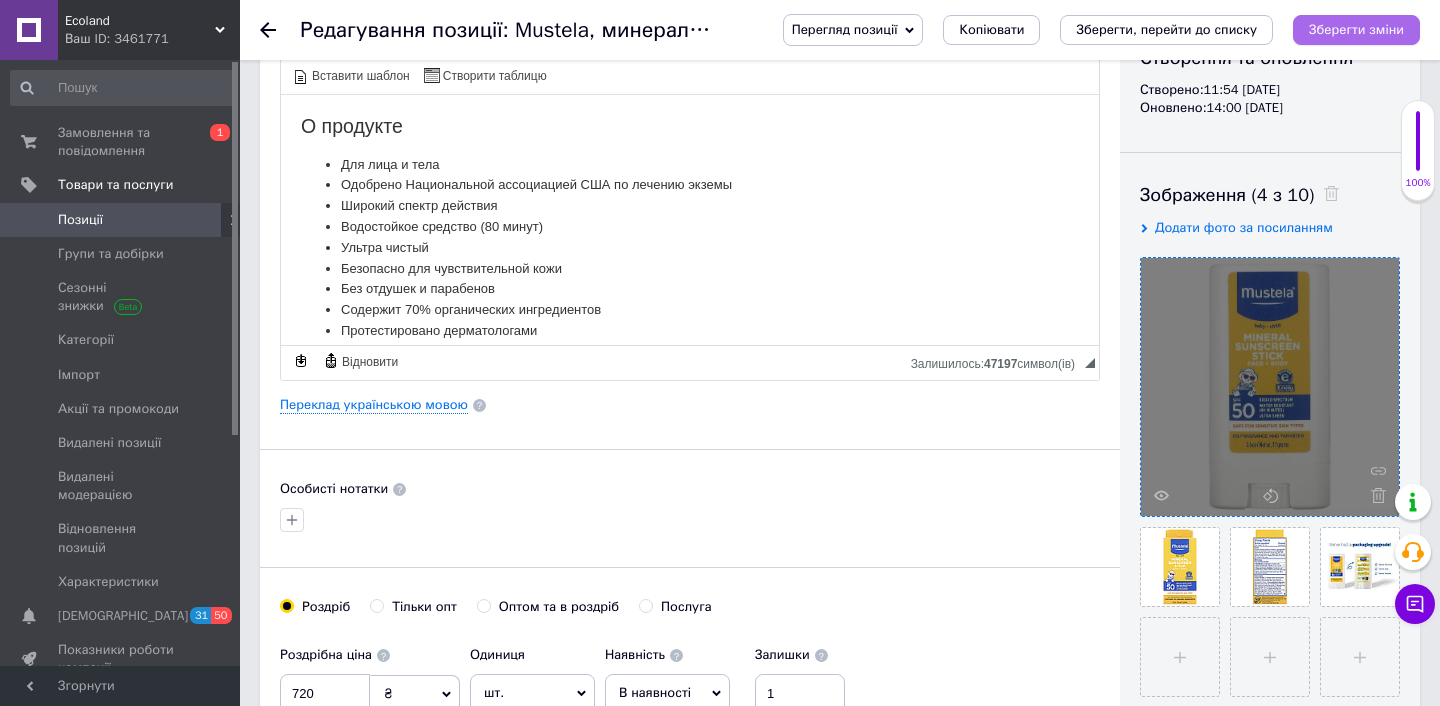 click on "Зберегти зміни" at bounding box center [1356, 29] 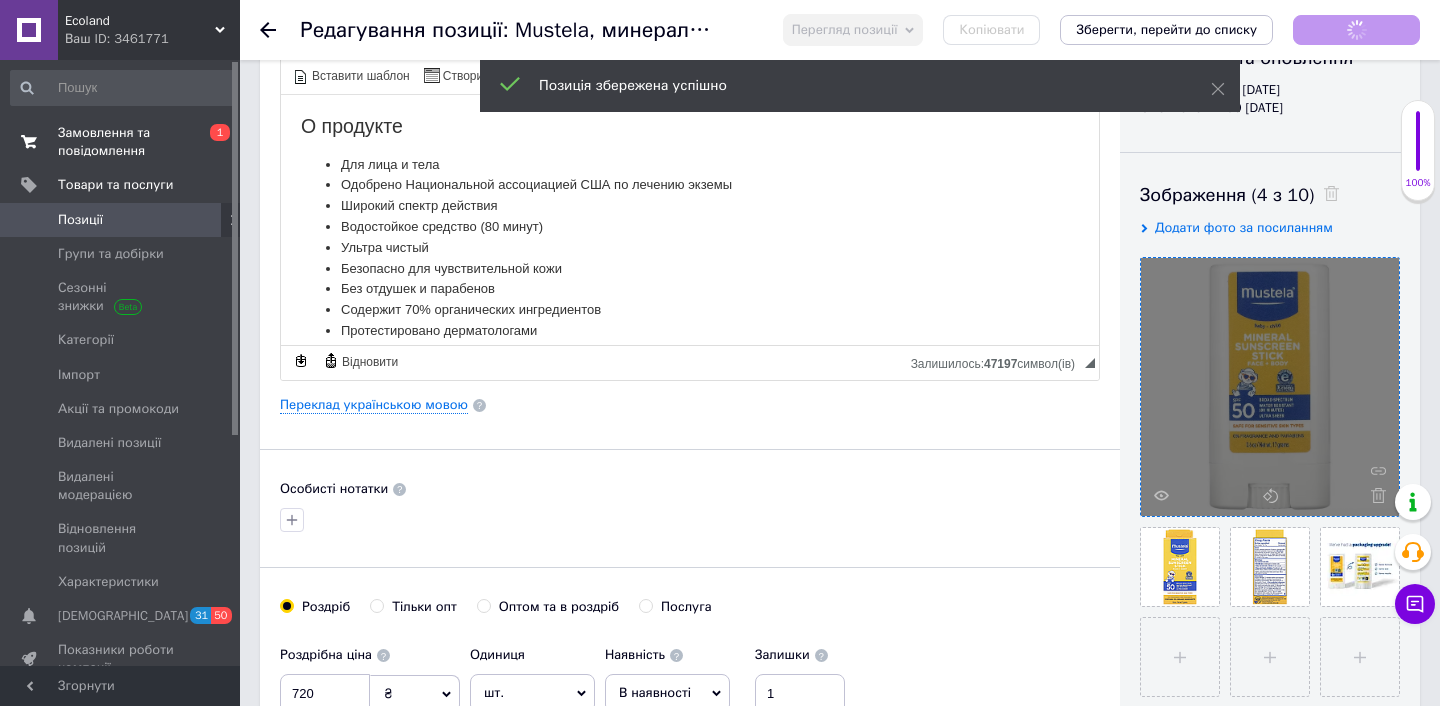 click on "Замовлення та повідомлення" at bounding box center (121, 142) 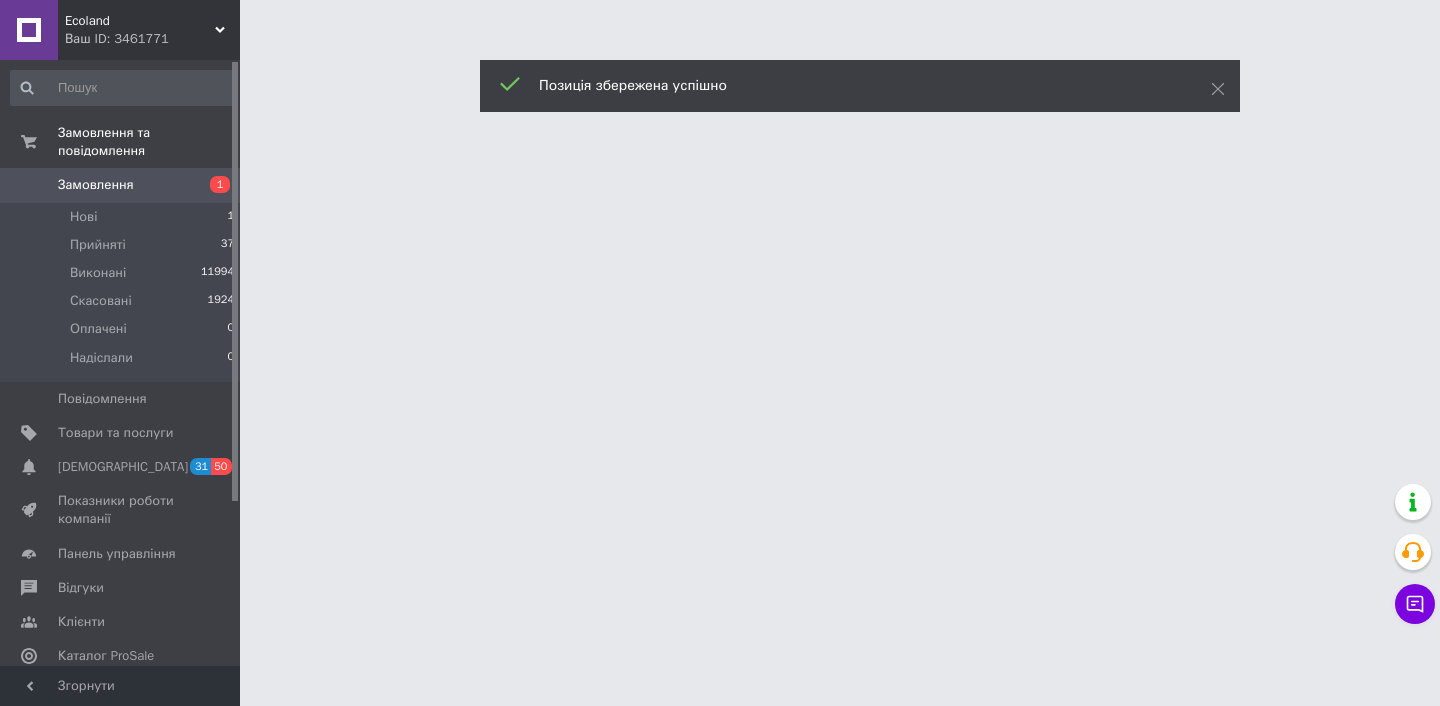 scroll, scrollTop: 0, scrollLeft: 0, axis: both 